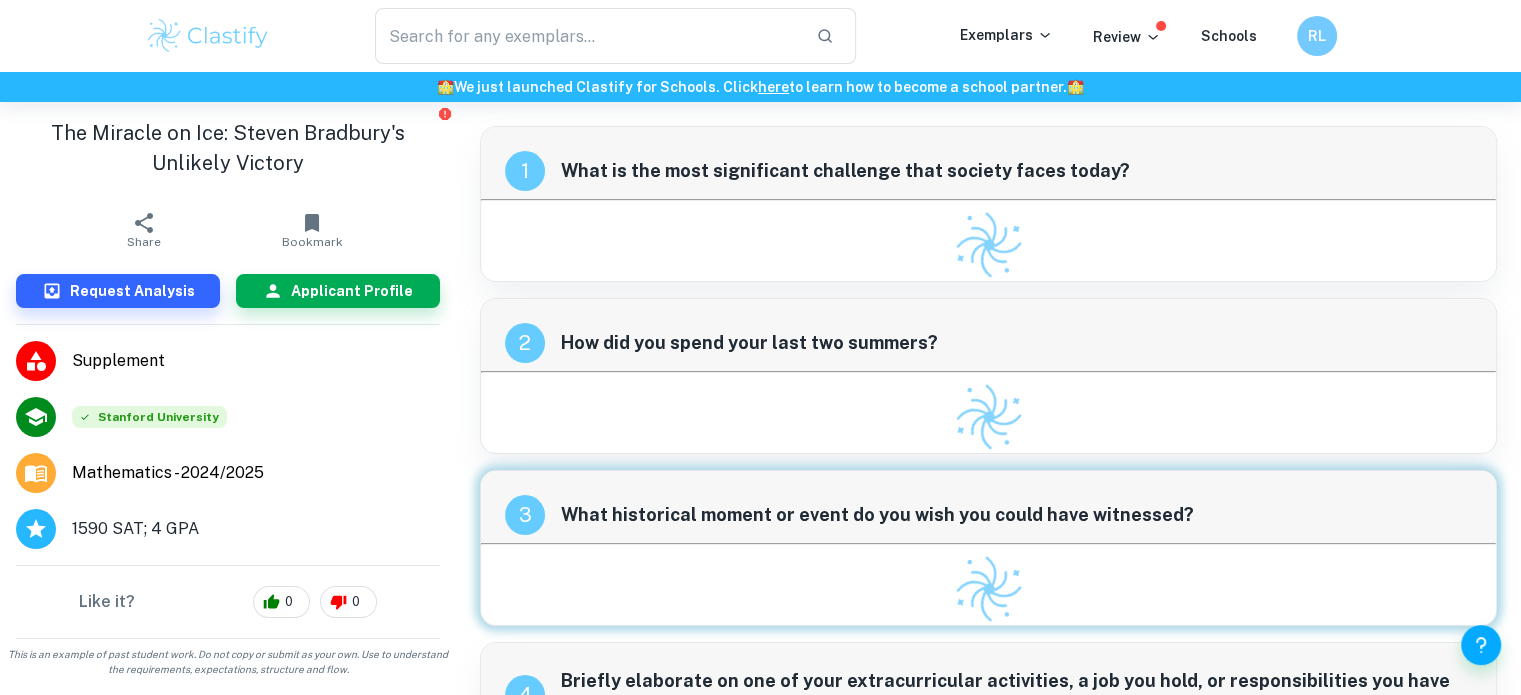 scroll, scrollTop: 0, scrollLeft: 0, axis: both 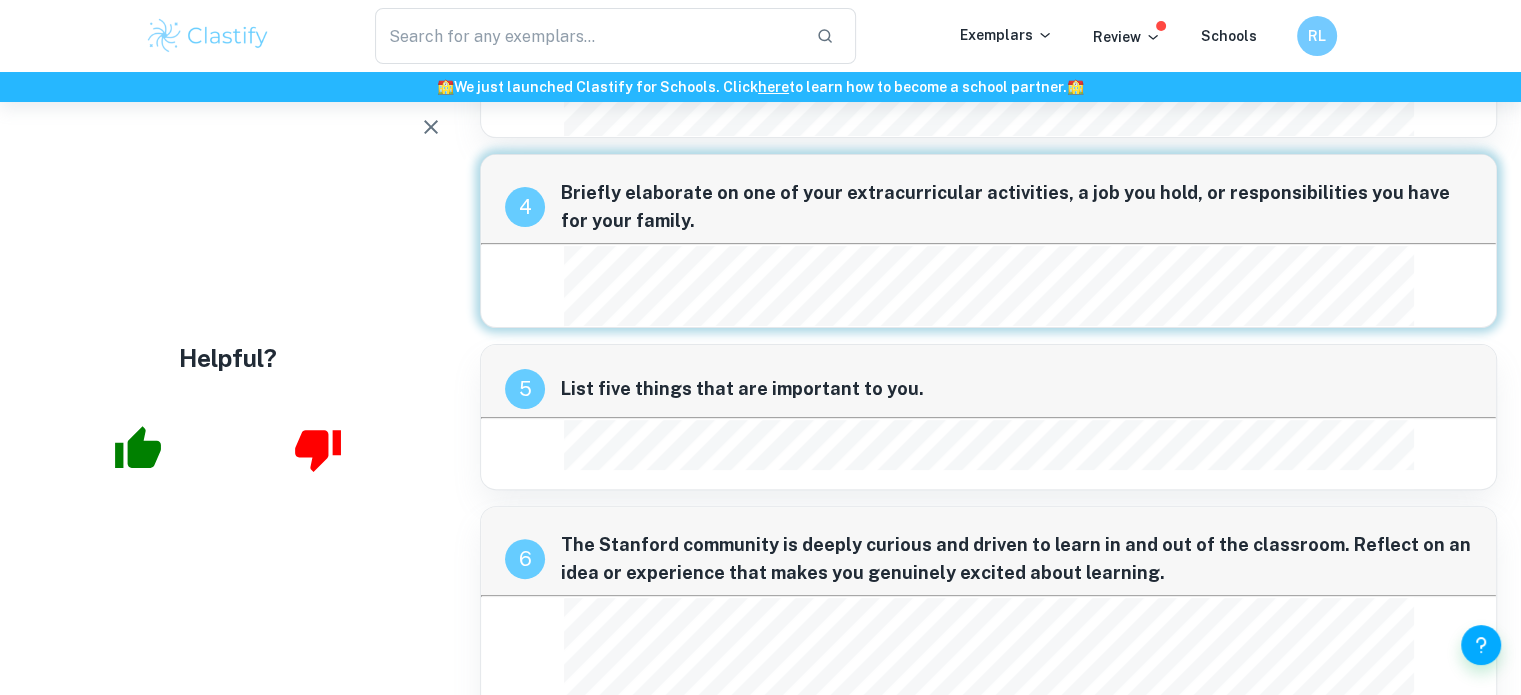 drag, startPoint x: 565, startPoint y: 247, endPoint x: 752, endPoint y: 297, distance: 193.5691 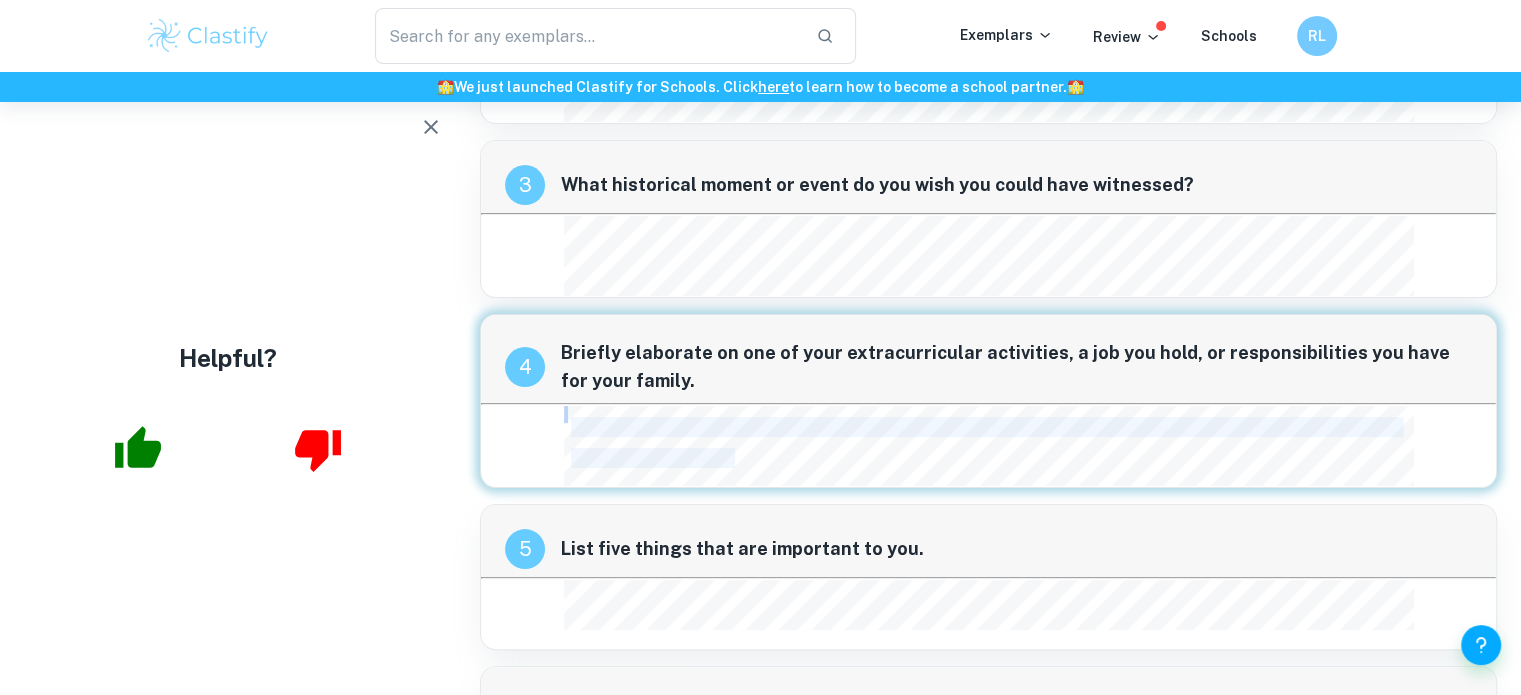 drag, startPoint x: 733, startPoint y: 451, endPoint x: 553, endPoint y: 412, distance: 184.17654 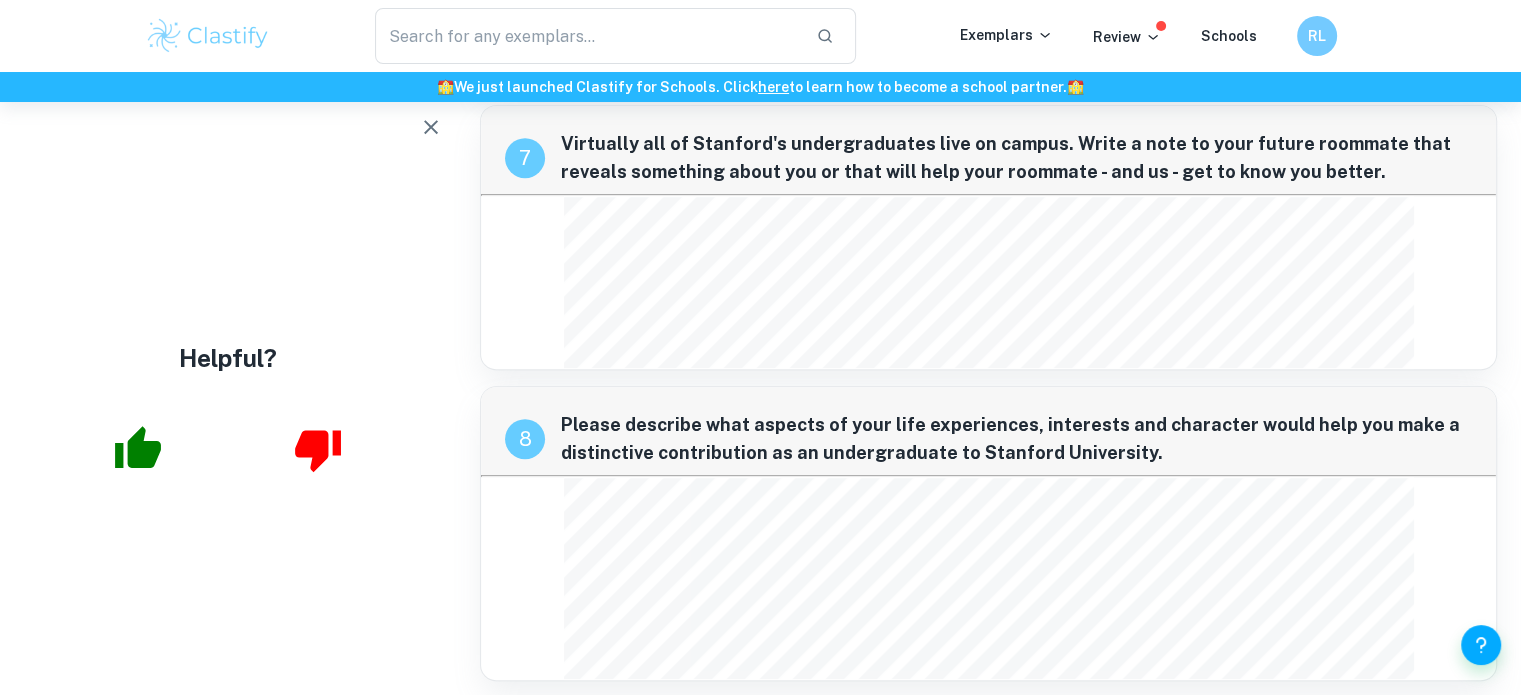 scroll, scrollTop: 1208, scrollLeft: 0, axis: vertical 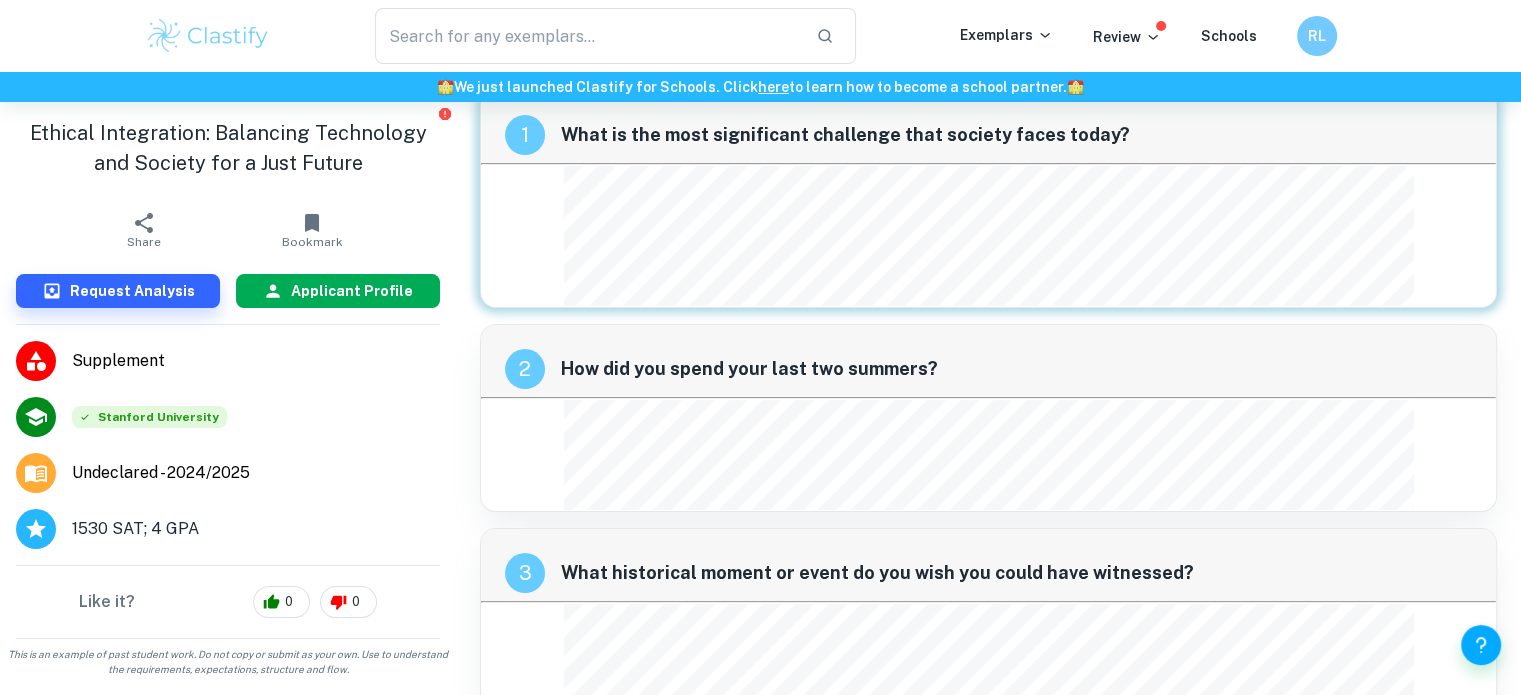 click on "Applicant Profile" at bounding box center [352, 291] 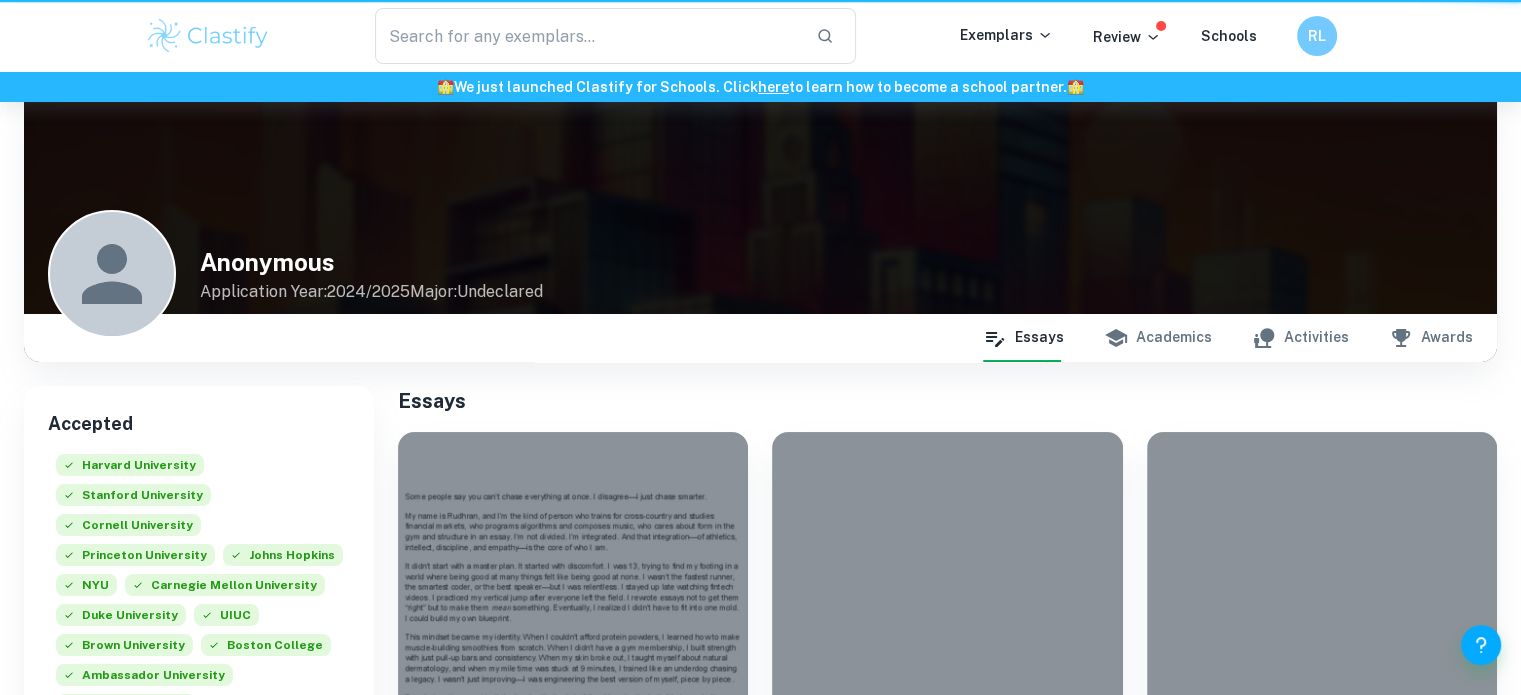 scroll, scrollTop: 0, scrollLeft: 0, axis: both 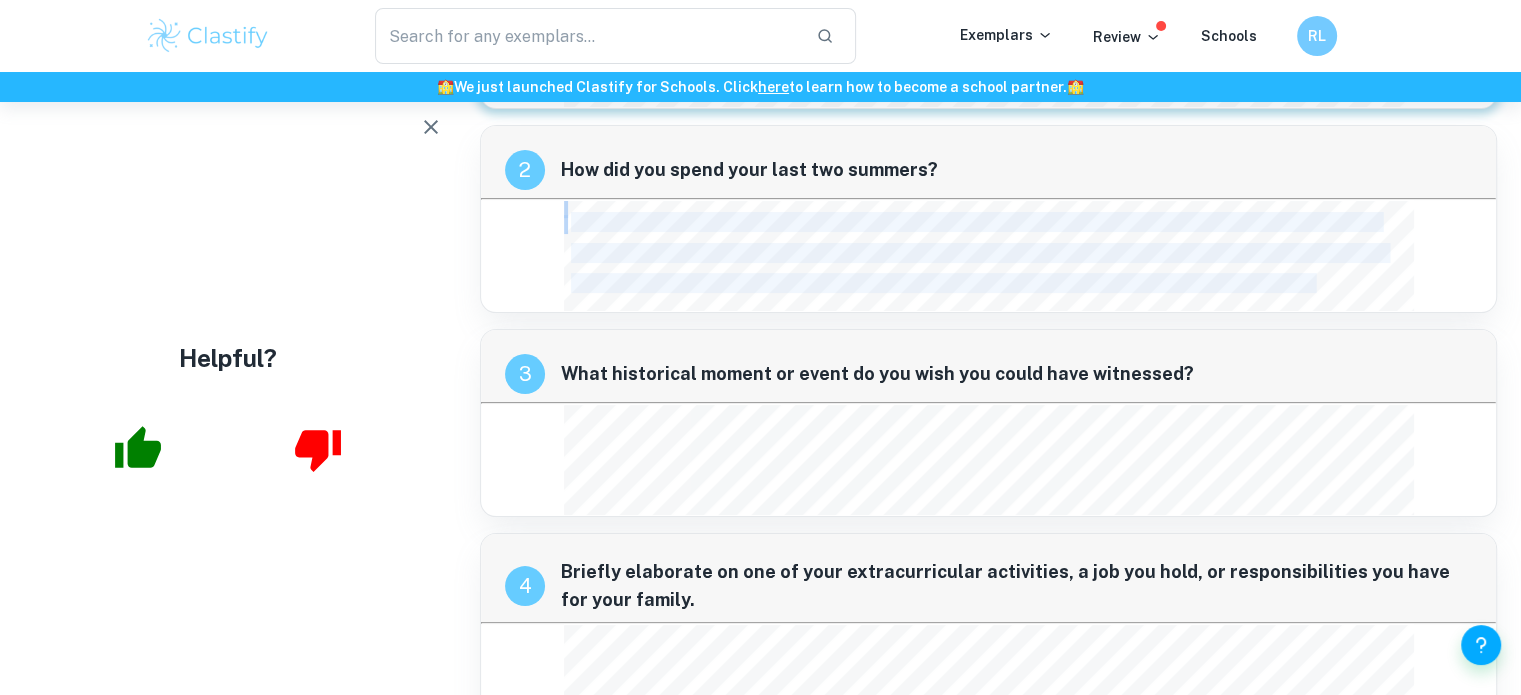 drag, startPoint x: 568, startPoint y: 218, endPoint x: 562, endPoint y: 209, distance: 10.816654 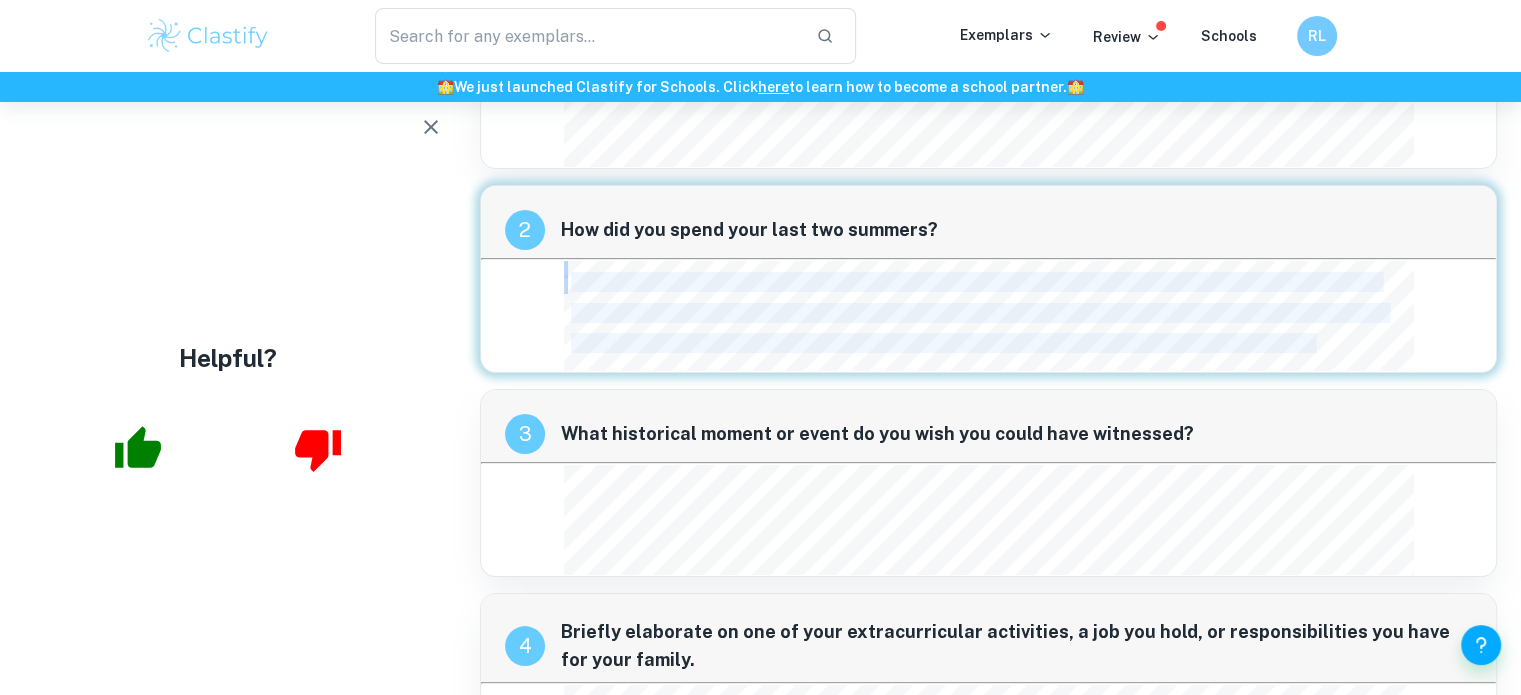 scroll, scrollTop: 55, scrollLeft: 0, axis: vertical 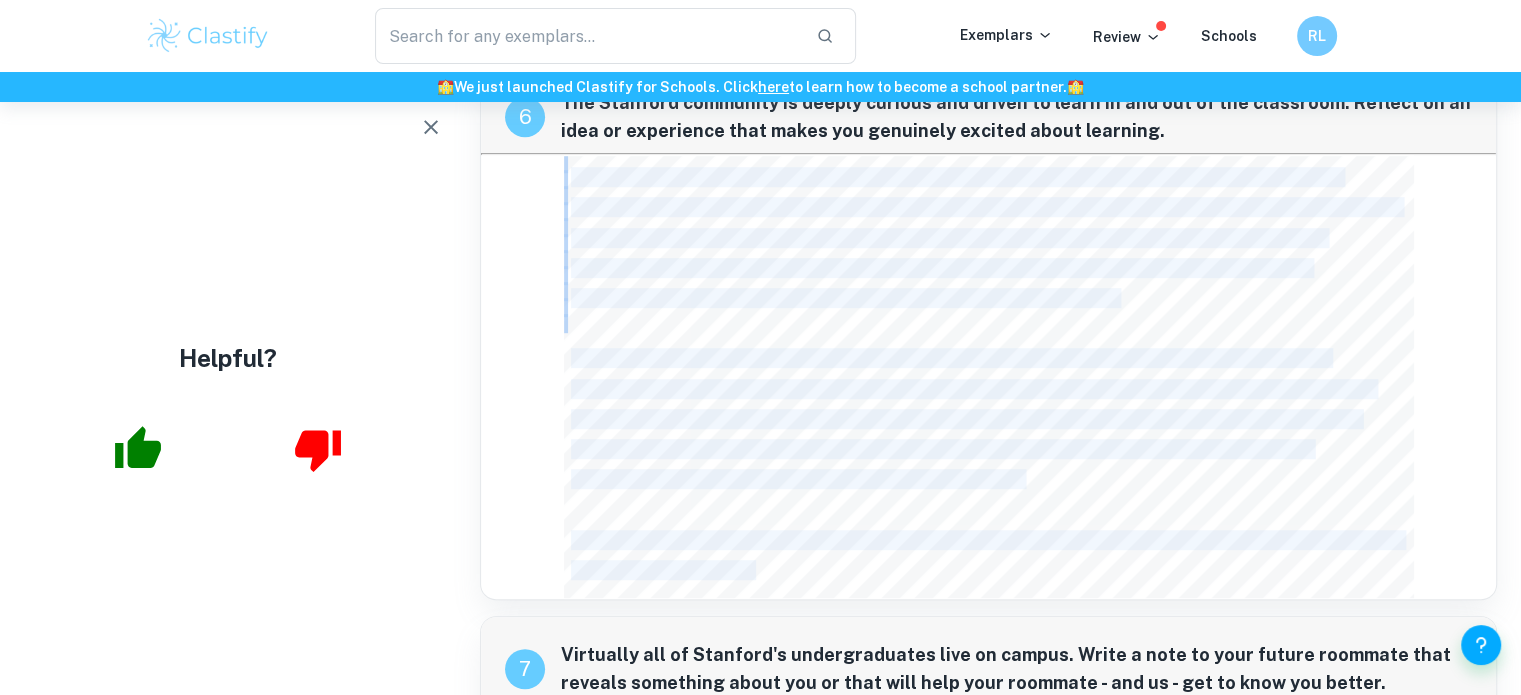 click on "What excites me most about learning is the interplay between ideas from different oelds coming together to solve real problems. Take ontech, for example: it9s not just about numbers or code; it9s about understanding human behavior, ethics, and social impact. When I started coding simple trading algorithms, I realized technical skill alone wasn9t enough. I needed to grasp economic theory, psychology, and policy implications to create something meaningful. This kind of interdisciplinary exploration lights a ore in me. I love breaking down complex ideas, questioning assumptions, and applying knowledge in new contexts. At Stanford, I look forward to the freedom to pursue multiple disciplines and collaborate with people whose expertise challenges my worldview. Learning then becomes less about memorizing facts and more about constructing connections that inspire innovation and personal growth. I9m excited to engage deeply in this kind of learning4where curiosity is the starting point, and discovery" at bounding box center (989, 377) 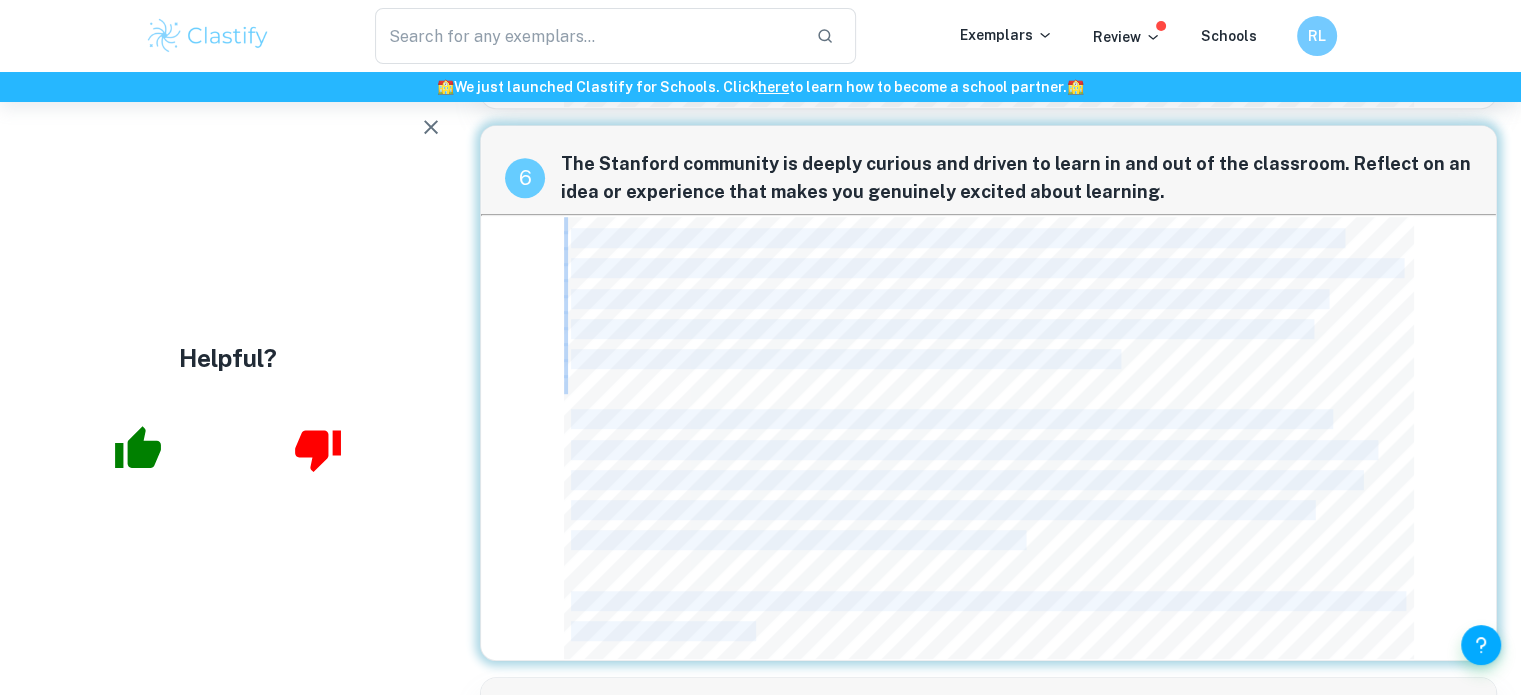 scroll, scrollTop: 1028, scrollLeft: 0, axis: vertical 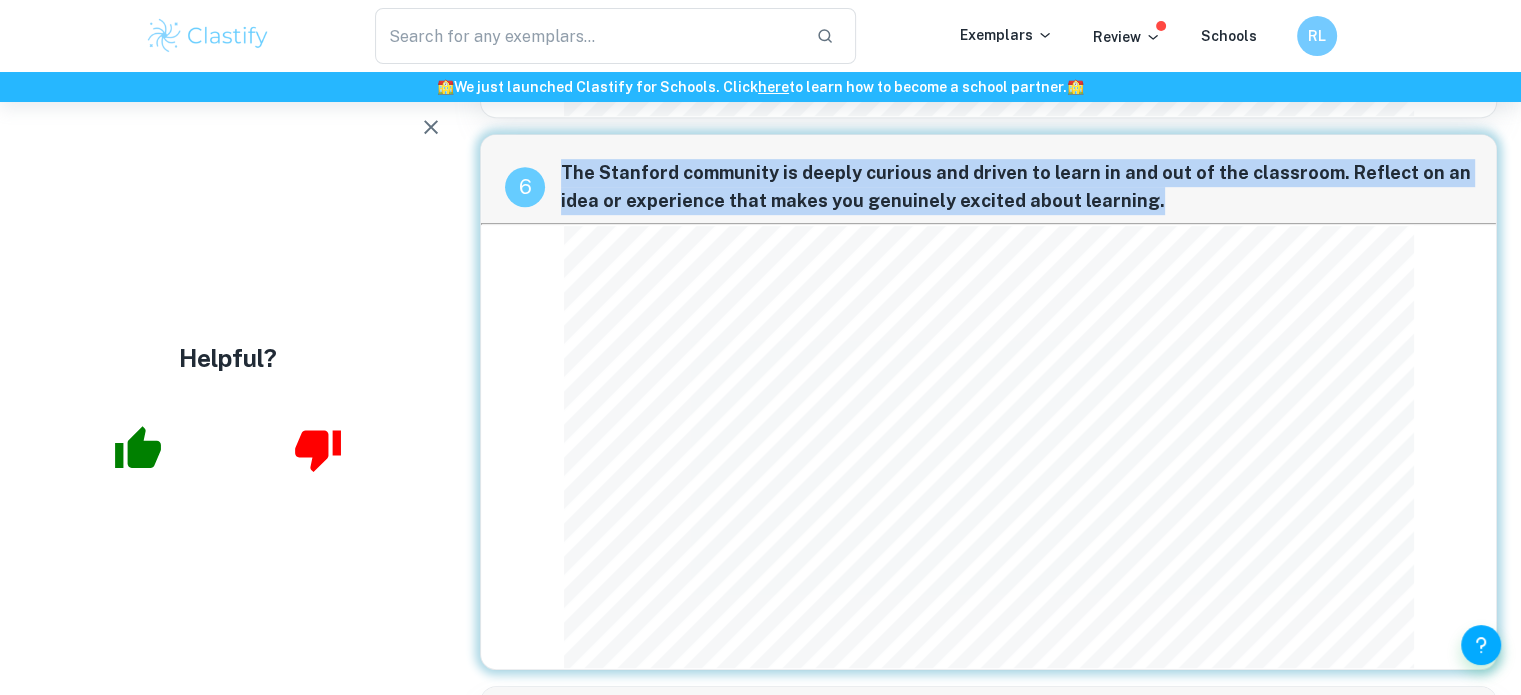 drag, startPoint x: 559, startPoint y: 160, endPoint x: 1158, endPoint y: 189, distance: 599.7016 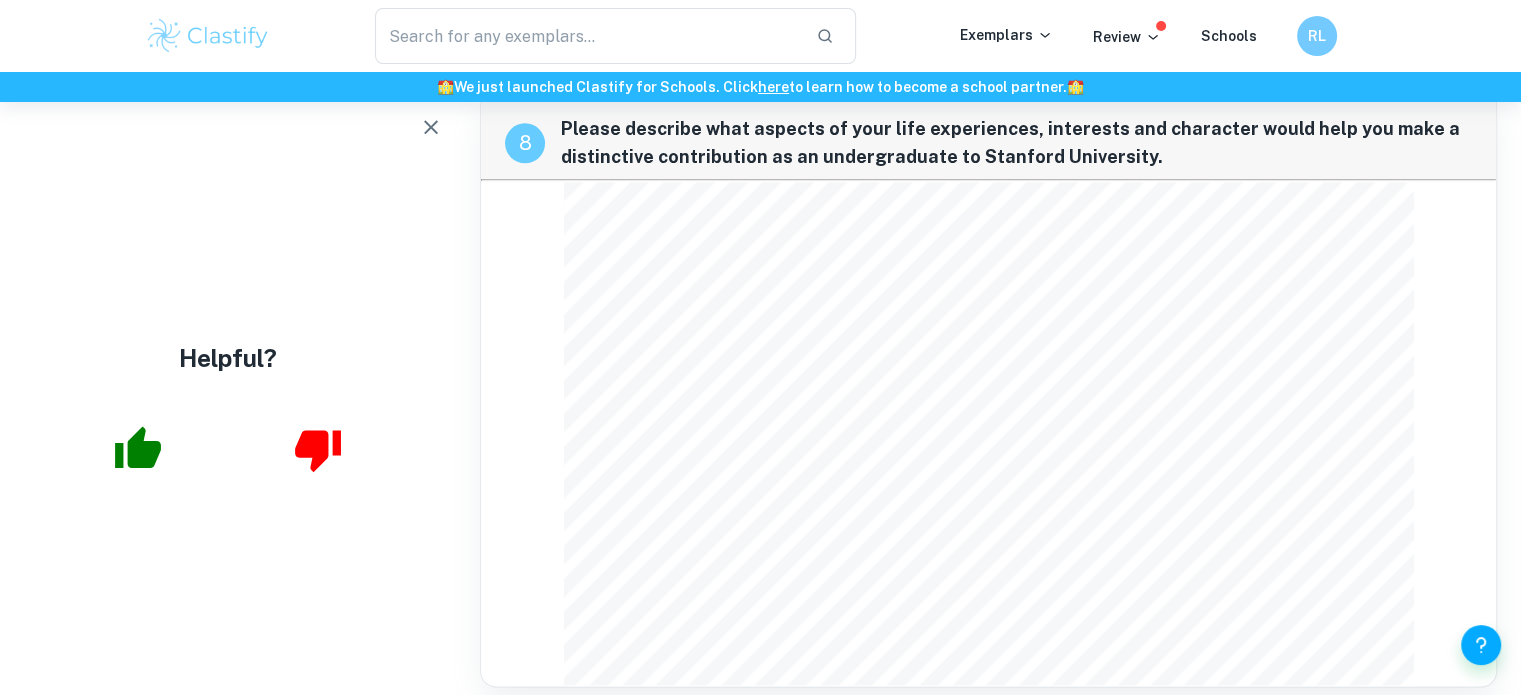 scroll, scrollTop: 2185, scrollLeft: 0, axis: vertical 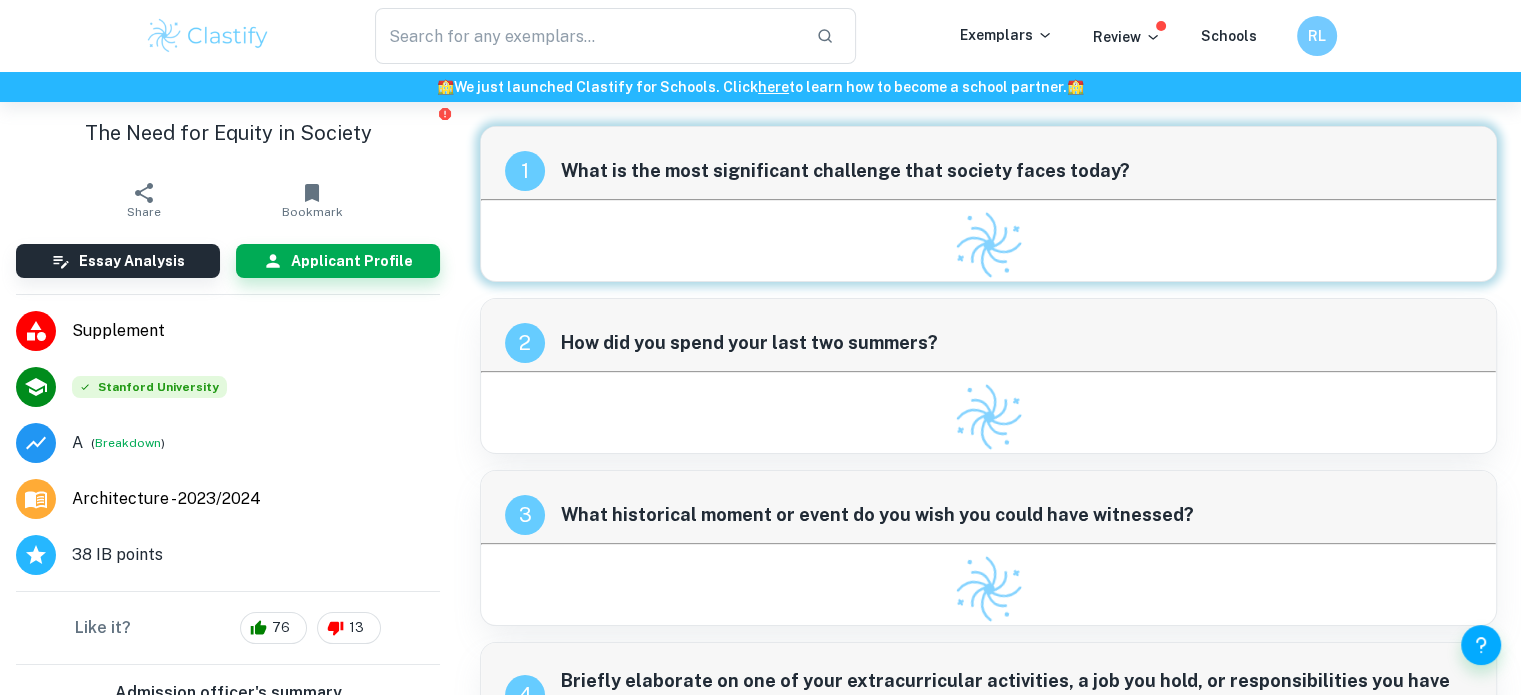 checkbox on "true" 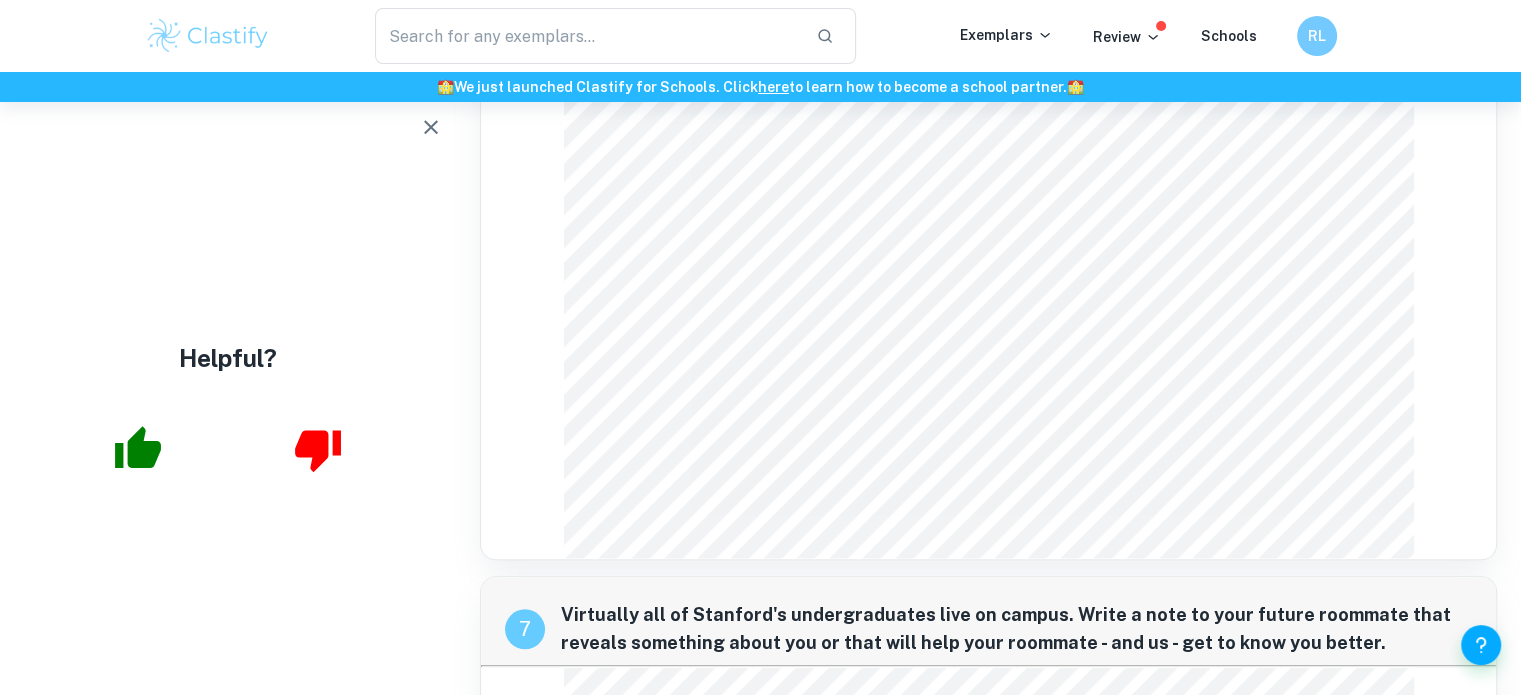 scroll, scrollTop: 1624, scrollLeft: 0, axis: vertical 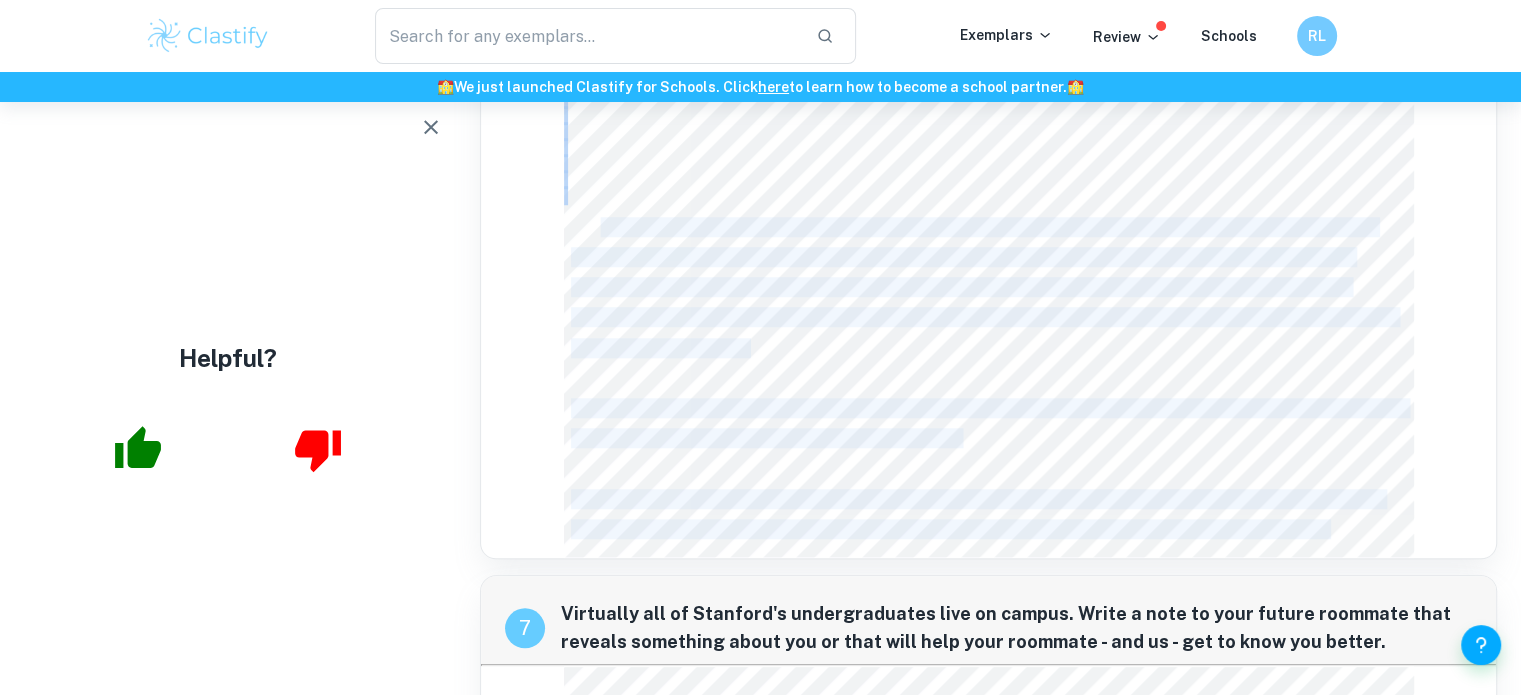 drag, startPoint x: 1335, startPoint y: 527, endPoint x: 599, endPoint y: 214, distance: 799.7906 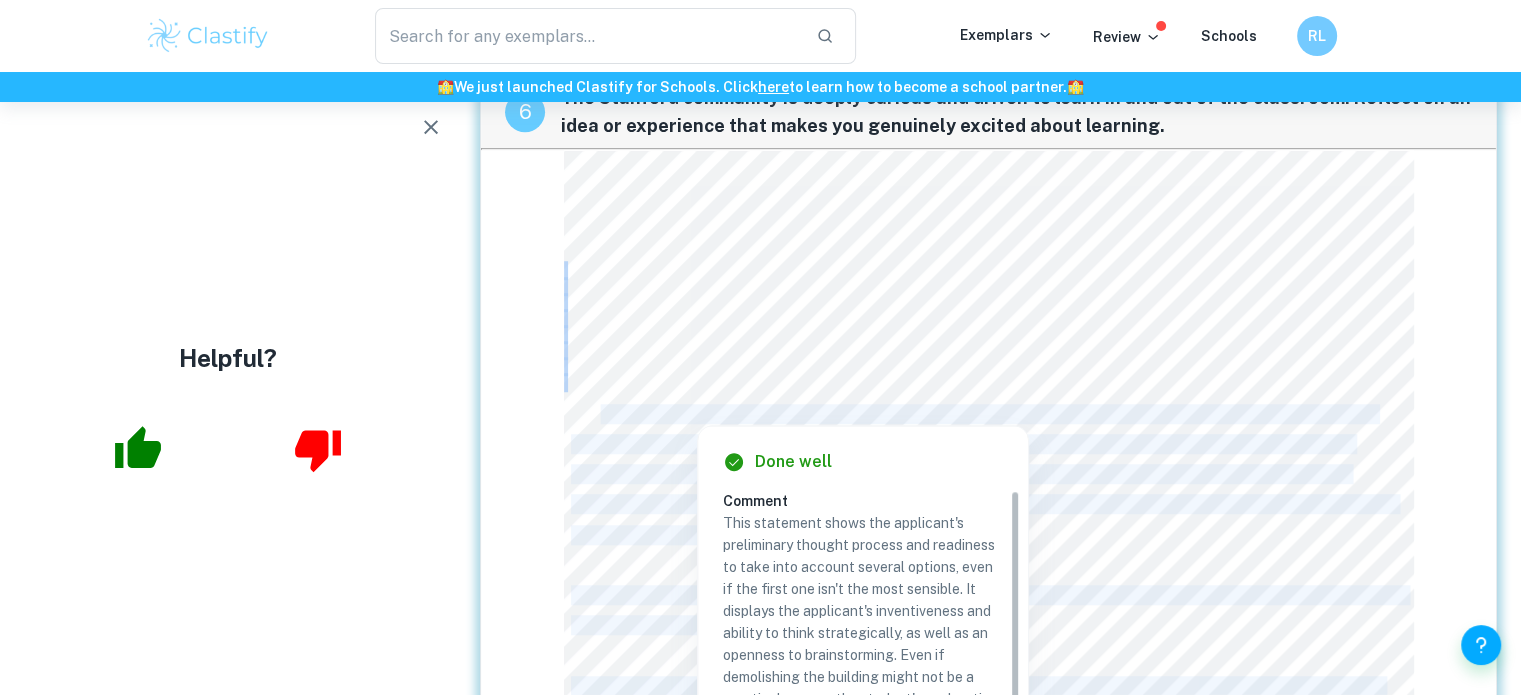 scroll, scrollTop: 1634, scrollLeft: 0, axis: vertical 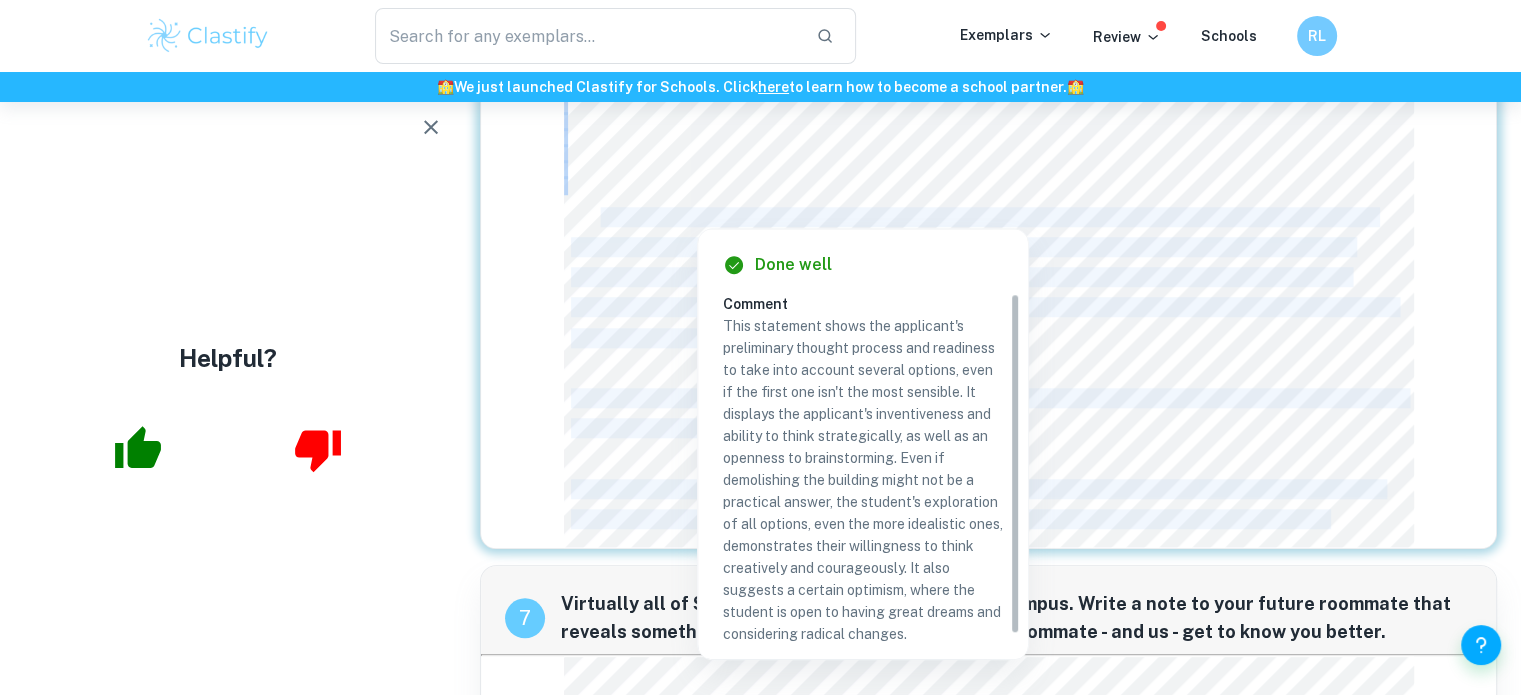 click on "I approached the building management with my solution who said I wasn't the only one complaining, but I" at bounding box center (988, 398) 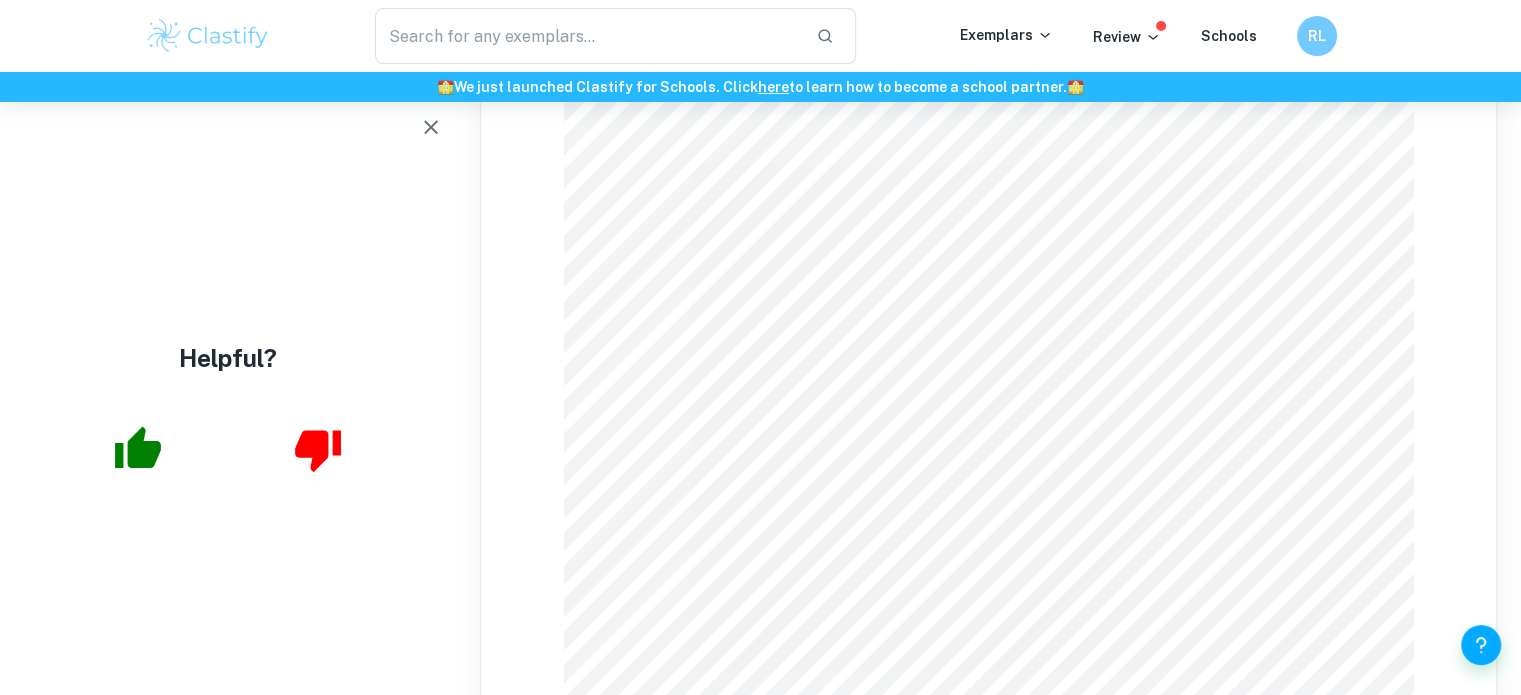 scroll, scrollTop: 2225, scrollLeft: 0, axis: vertical 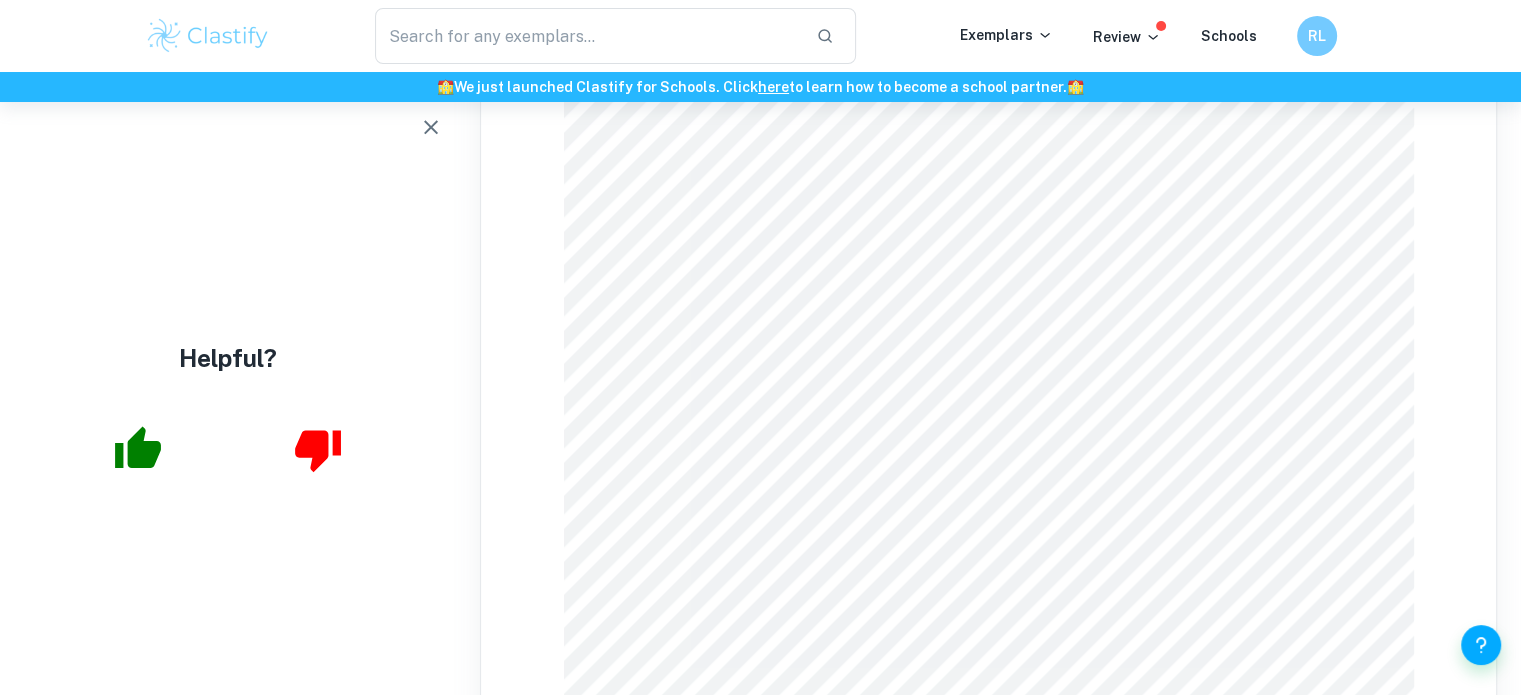 click 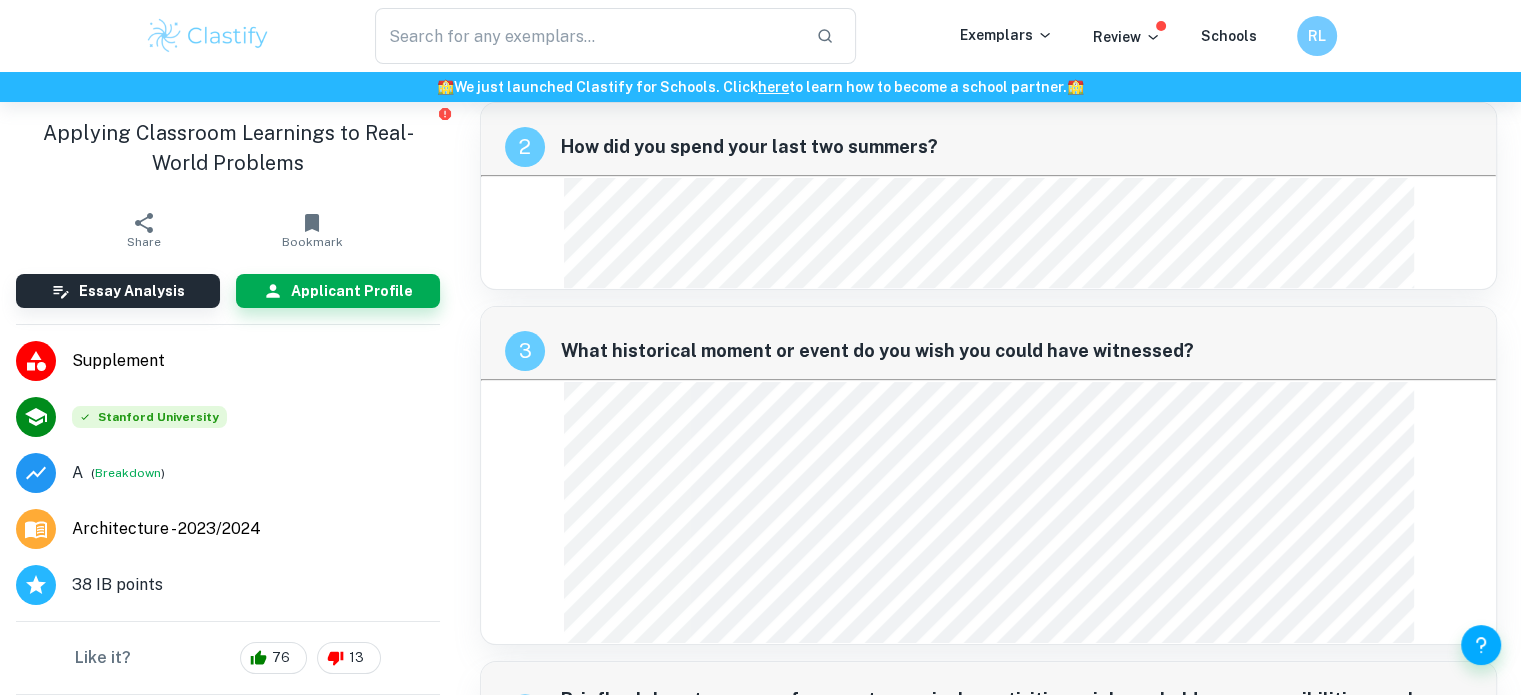 scroll, scrollTop: 0, scrollLeft: 0, axis: both 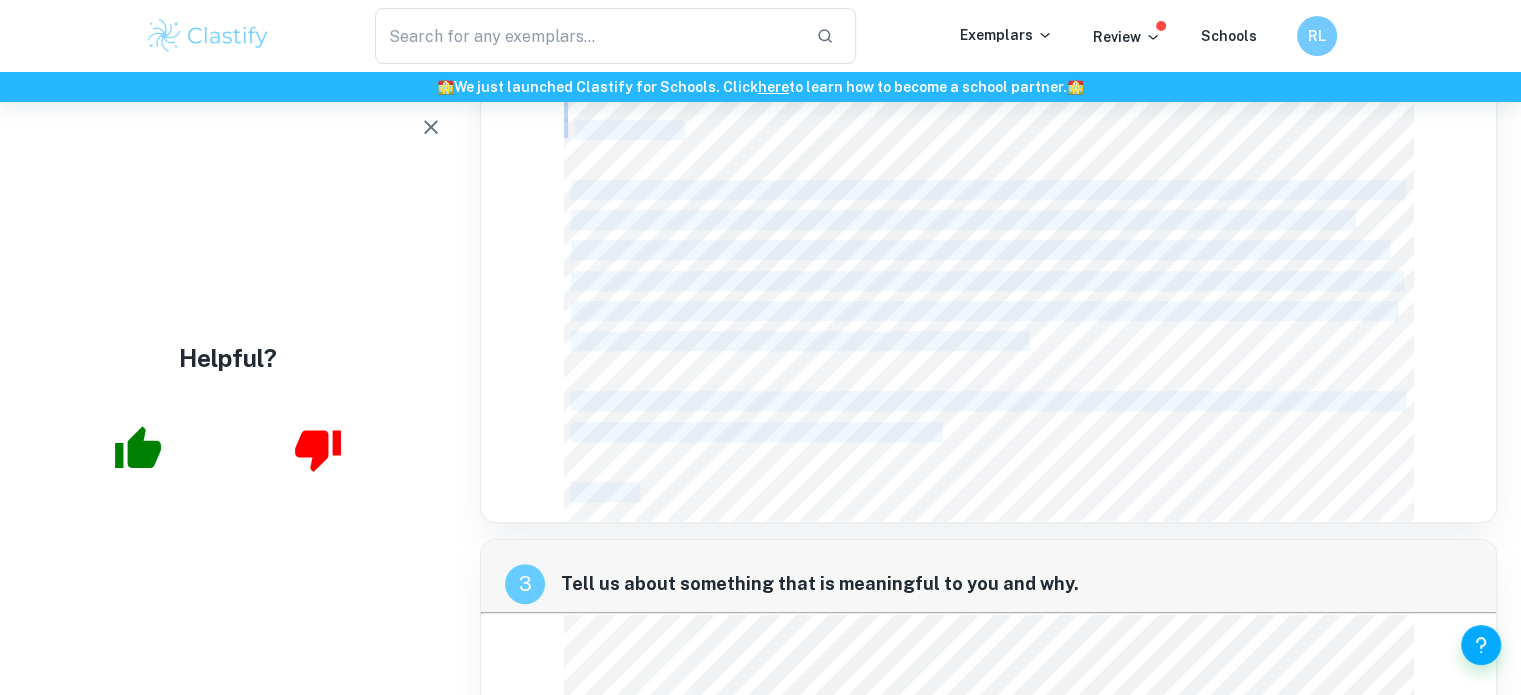 drag, startPoint x: 946, startPoint y: 439, endPoint x: 575, endPoint y: 136, distance: 479.0094 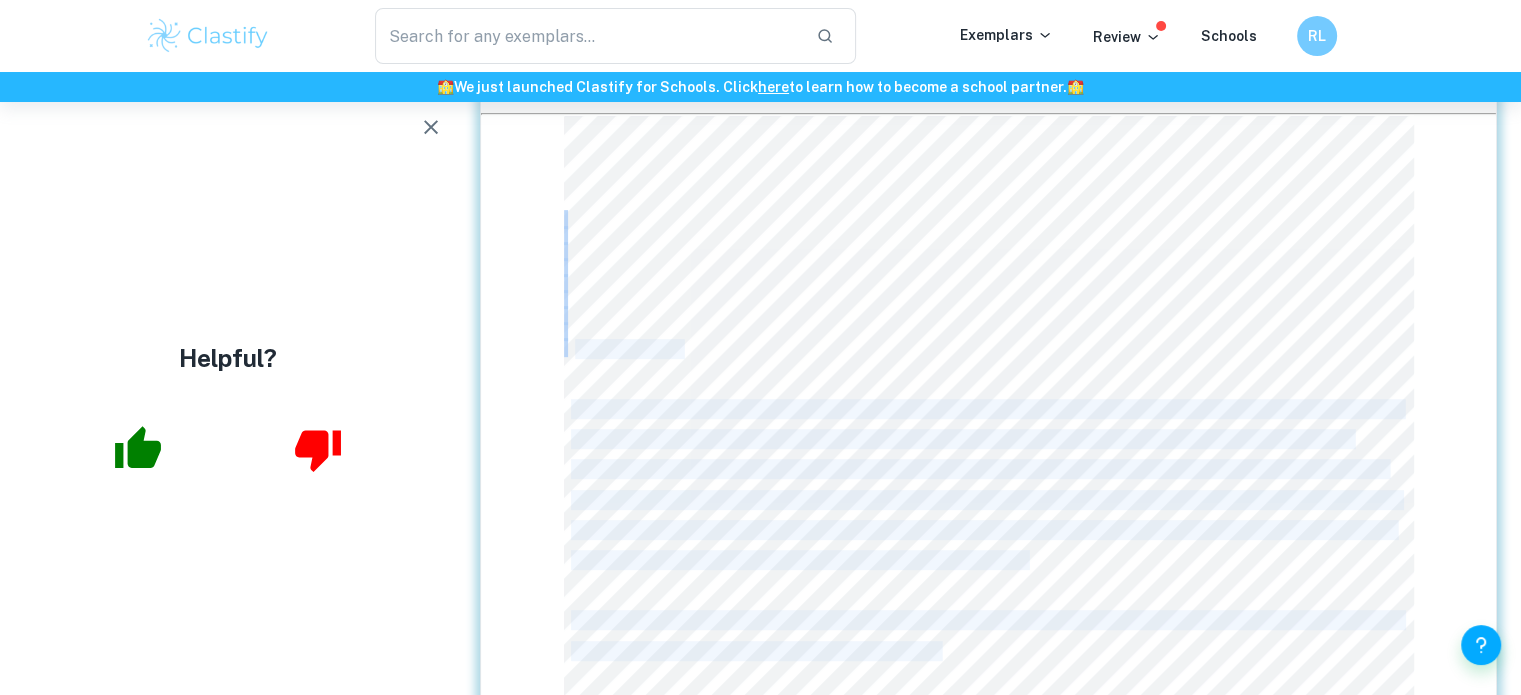scroll, scrollTop: 850, scrollLeft: 0, axis: vertical 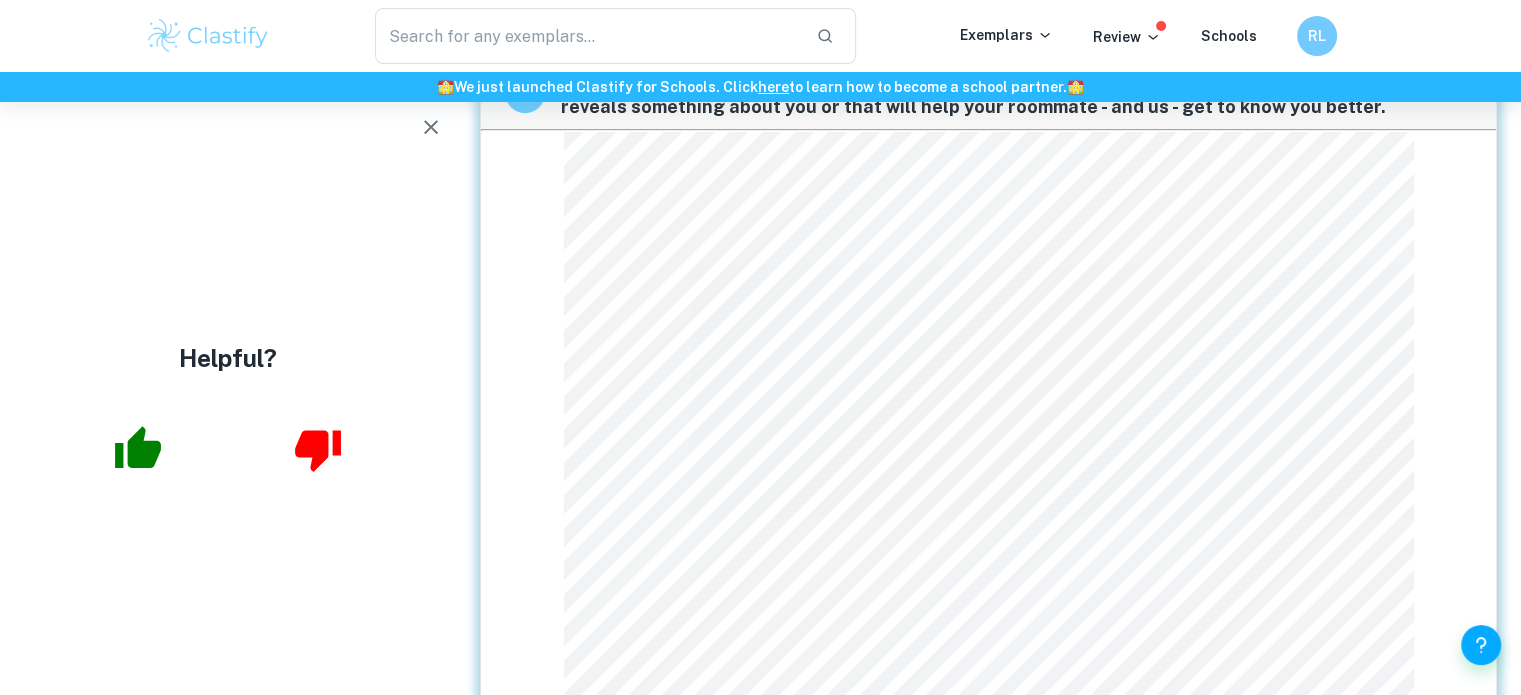 click on "2 Virtually all of Stanford's undergraduates live on campus. Write a note to your future roommate that reveals something about you or that will help your roommate - and us - get to know you better. Hey roomie! Lemme start by stating that I’m not gonna hang in our dorm that much—but I hope you don’t either. I hope we spend our days outside, exploring everything our new home has to offer. I’ll be fountain-hopping on the first day after classes let out, and it’ll be great if you join. (To be honest, my friends call me the troublemaker of the group, but I like to get into the kind of “trouble” that doesn’t actually get us into trouble, if you know what I mean.) I want our paths at Stanford to intersect in so many more places than just our room. Of course, we’re gonna wind back up in our room sooner rather than later—but I don’t think that’ll be the end of our journey. I just bought an Instant Pot that I wanna try out, and they say food has a way of -Ted" at bounding box center (988, 399) 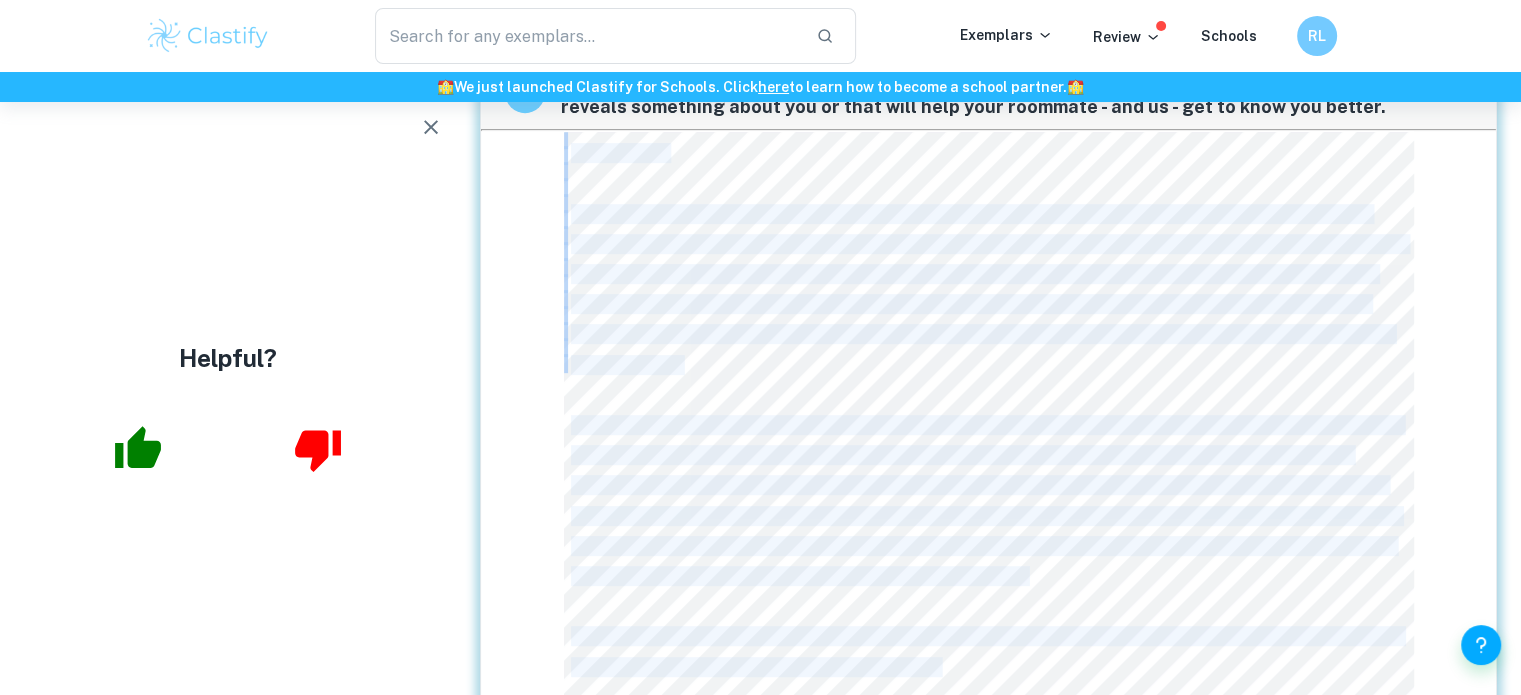 click on "Hey roomie! Lemme start by stating that I’m not gonna hang in our dorm that much—but I hope you don’t either. I hope we spend our days outside, exploring everything our new home has to offer. I’ll be fountain-hopping on the first day after classes let out, and it’ll be great if you join. (To be honest, my friends call me the troublemaker of the group, but I like to get into the kind of “trouble” that doesn’t actually get us into trouble, if you know what I mean.) I want our paths at Stanford to intersect in so many more places than just our room. Of course, we’re gonna wind back up in our room sooner rather than later—but I don’t think that’ll be the end of our journey. I just bought an Instant Pot that I wanna try out, and they say food has a way of bringing people together. I’d love to talk to you about whatever comes to mind as I fuss over a batch of overdone mac and cheese: What’re your hobbies? (It’s doodling and biking for me.) Any cool clubs you’ve -Ted" at bounding box center [989, 444] 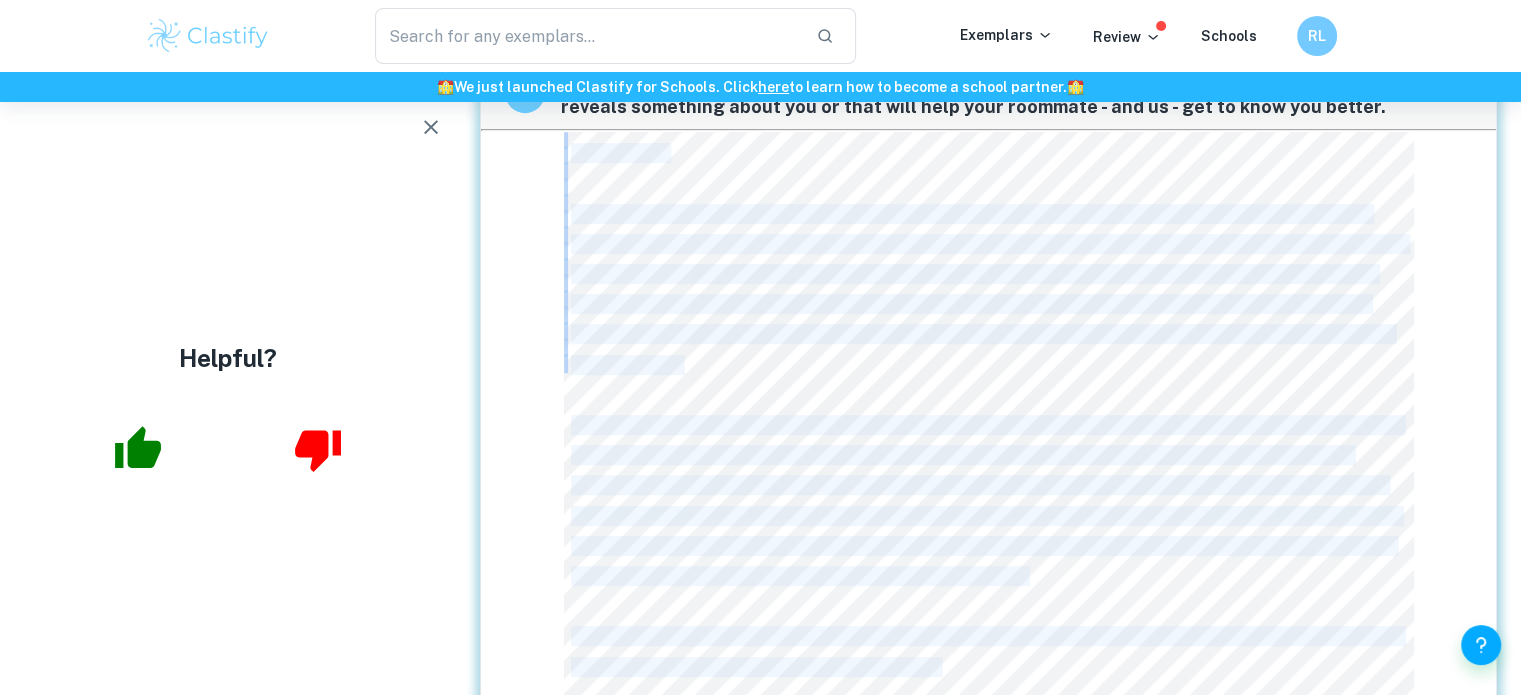 copy on "Hey roomie! Lemme start by stating that I’m not gonna hang in our dorm that much—but I hope you don’t either. I hope we spend our days outside, exploring everything our new home has to offer. I’ll be fountain-hopping on the first day after classes let out, and it’ll be great if you join. (To be honest, my friends call me the troublemaker of the group, but I like to get into the kind of “trouble” that doesn’t actually get us into trouble, if you know what I mean.) I want our paths at Stanford to intersect in so many more places than just our room. Of course, we’re gonna wind back up in our room sooner rather than later—but I don’t think that’ll be the end of our journey. I just bought an Instant Pot that I wanna try out, and they say food has a way of bringing people together. I’d love to talk to you about whatever comes to mind as I fuss over a batch of overdone mac and cheese: What’re your hobbies? (It’s doodling and biking for me.) Any cool clubs you’ve heard about? (I’ve heard the Stanford Model UN team..." 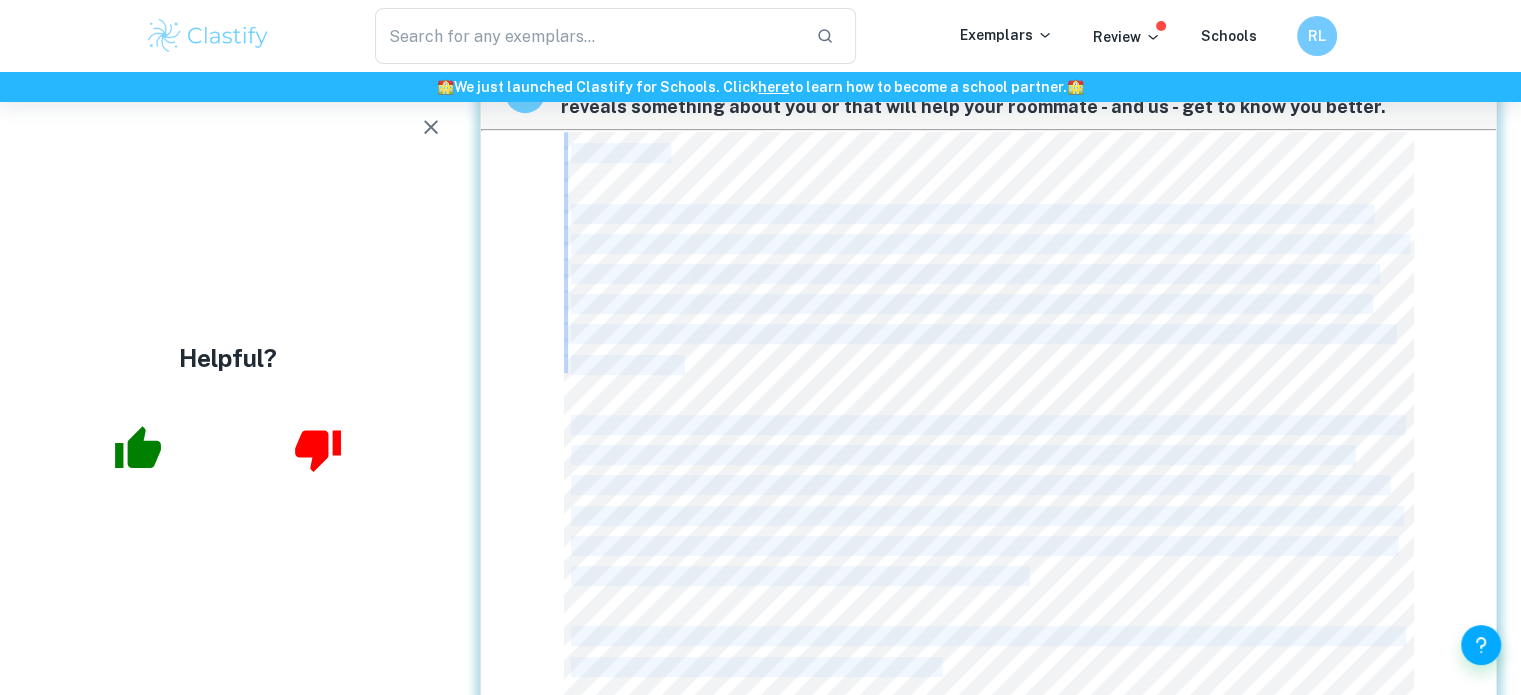 scroll, scrollTop: 1458, scrollLeft: 0, axis: vertical 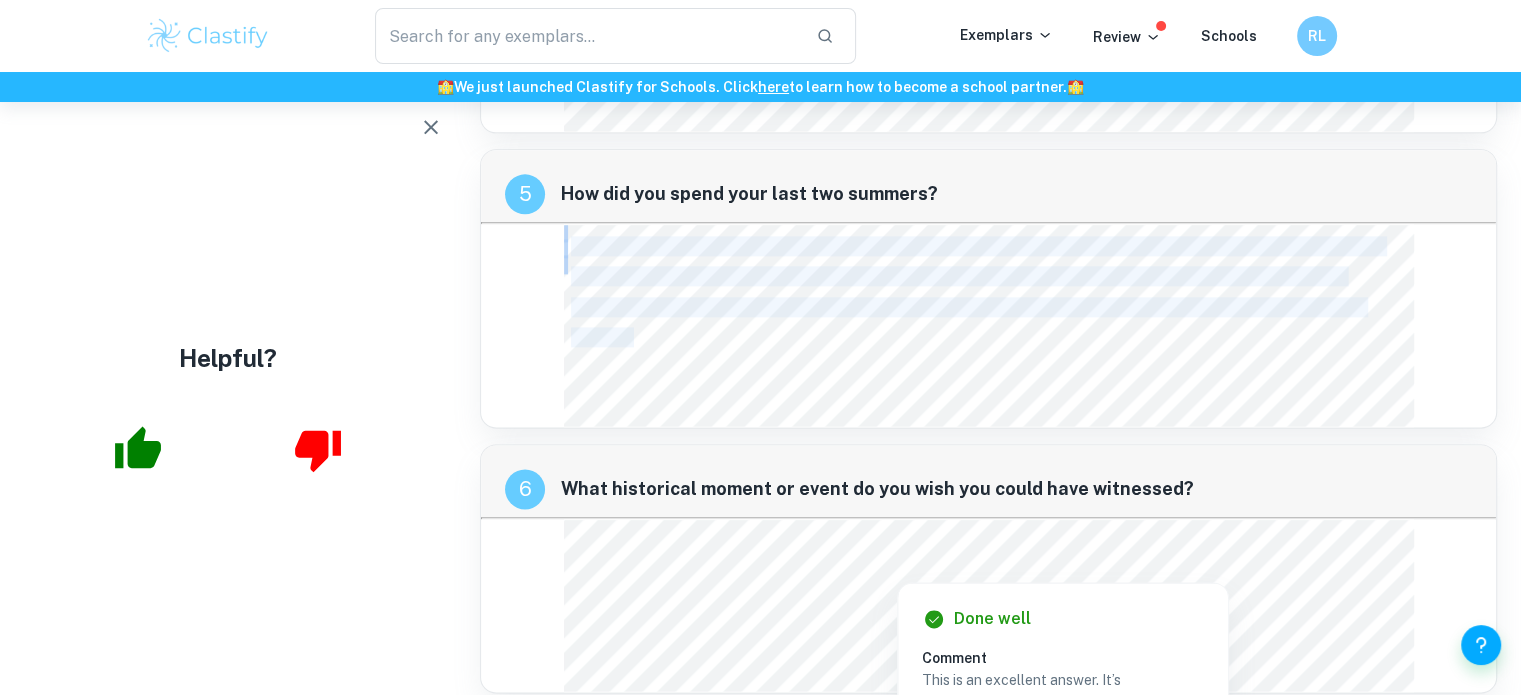 drag, startPoint x: 649, startPoint y: 329, endPoint x: 572, endPoint y: 249, distance: 111.03603 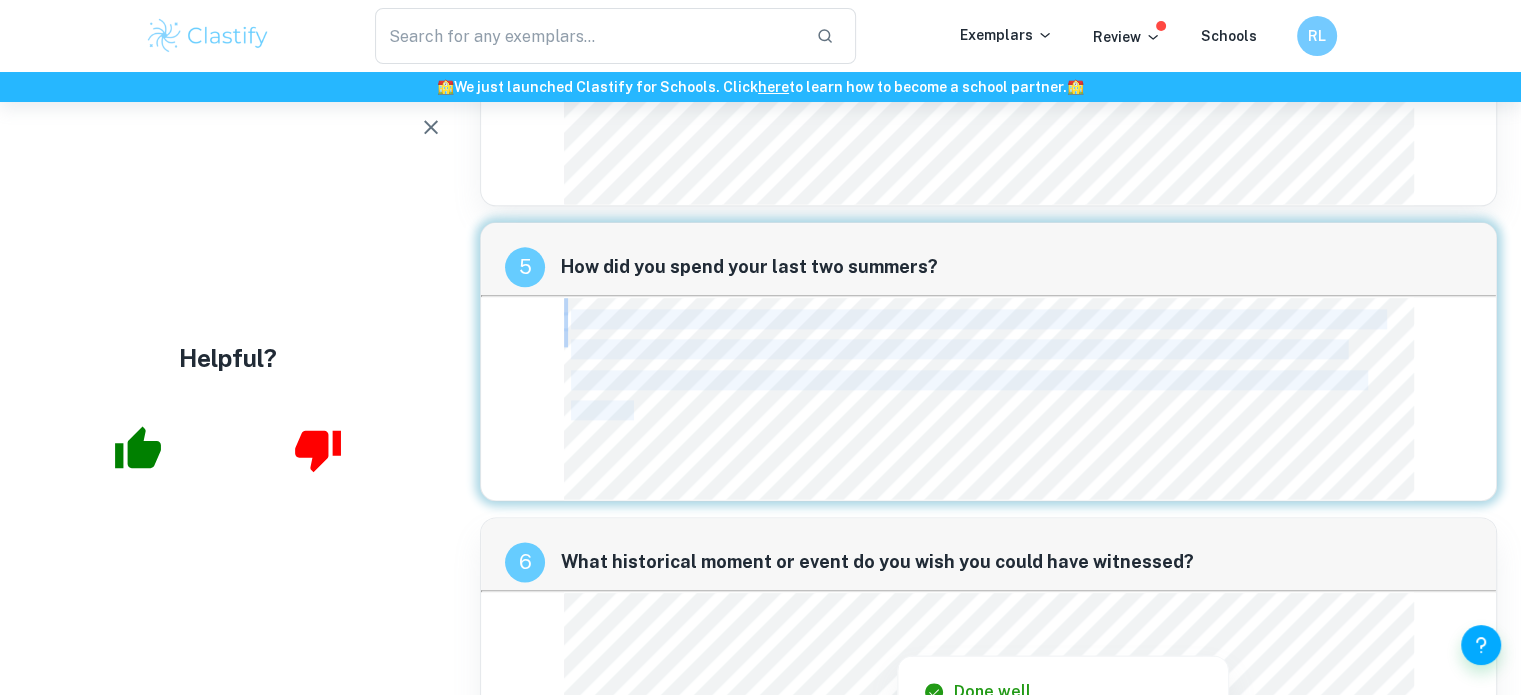 scroll, scrollTop: 2435, scrollLeft: 0, axis: vertical 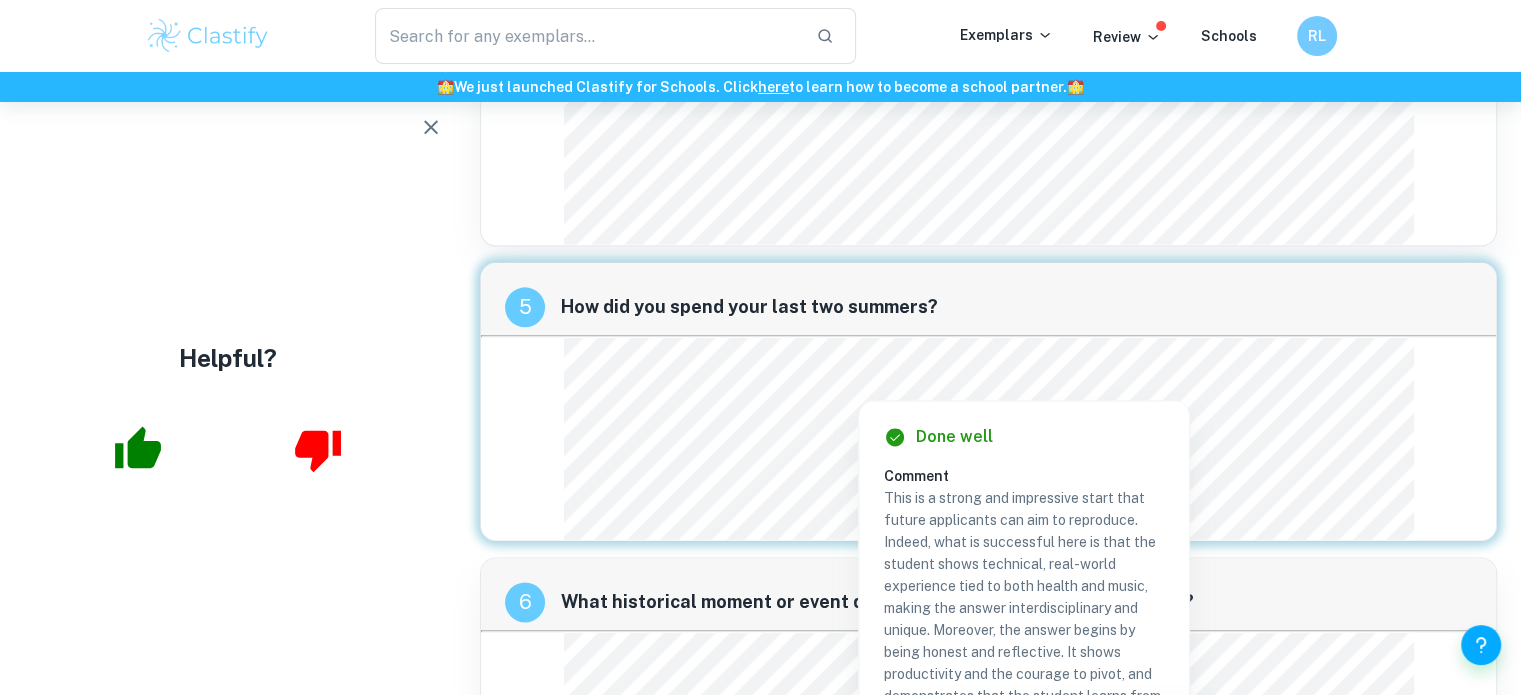 drag, startPoint x: 644, startPoint y: 355, endPoint x: 537, endPoint y: 384, distance: 110.860275 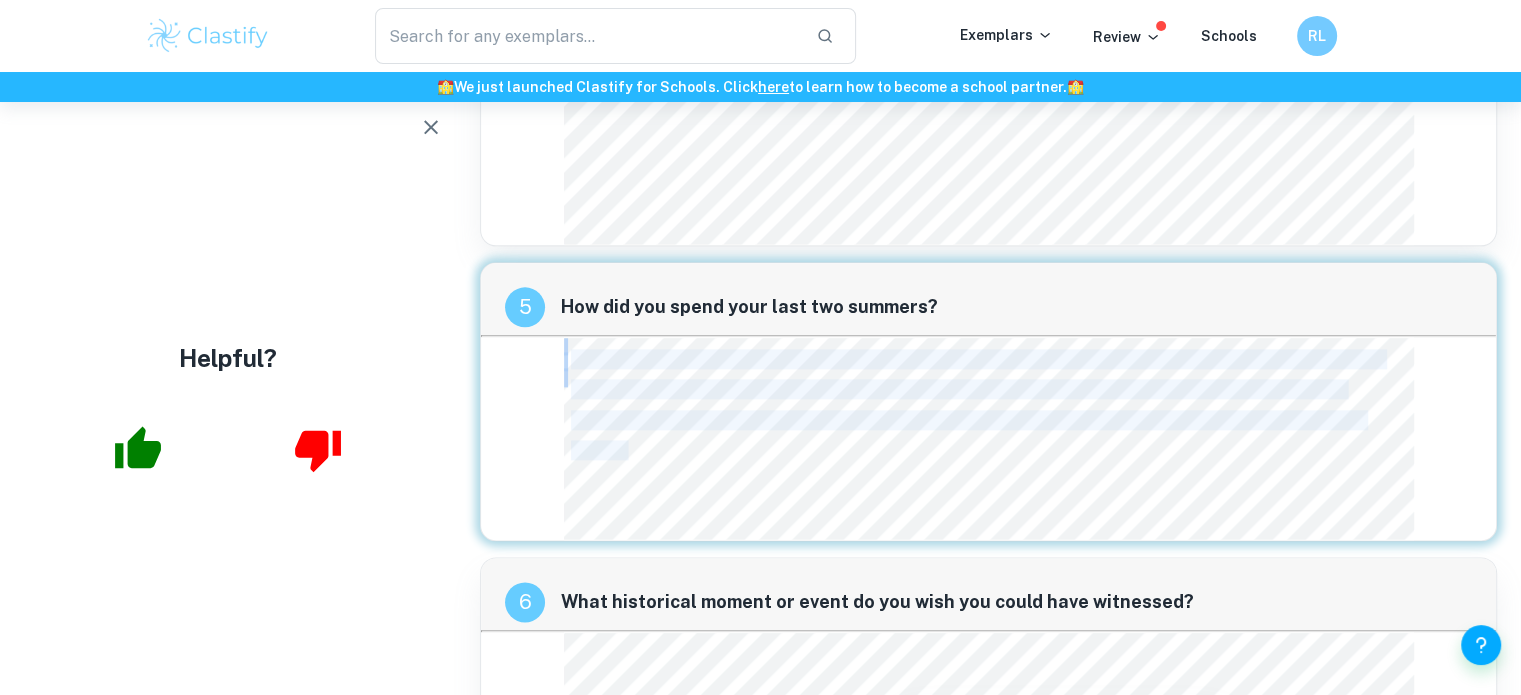 drag, startPoint x: 544, startPoint y: 352, endPoint x: 628, endPoint y: 448, distance: 127.56175 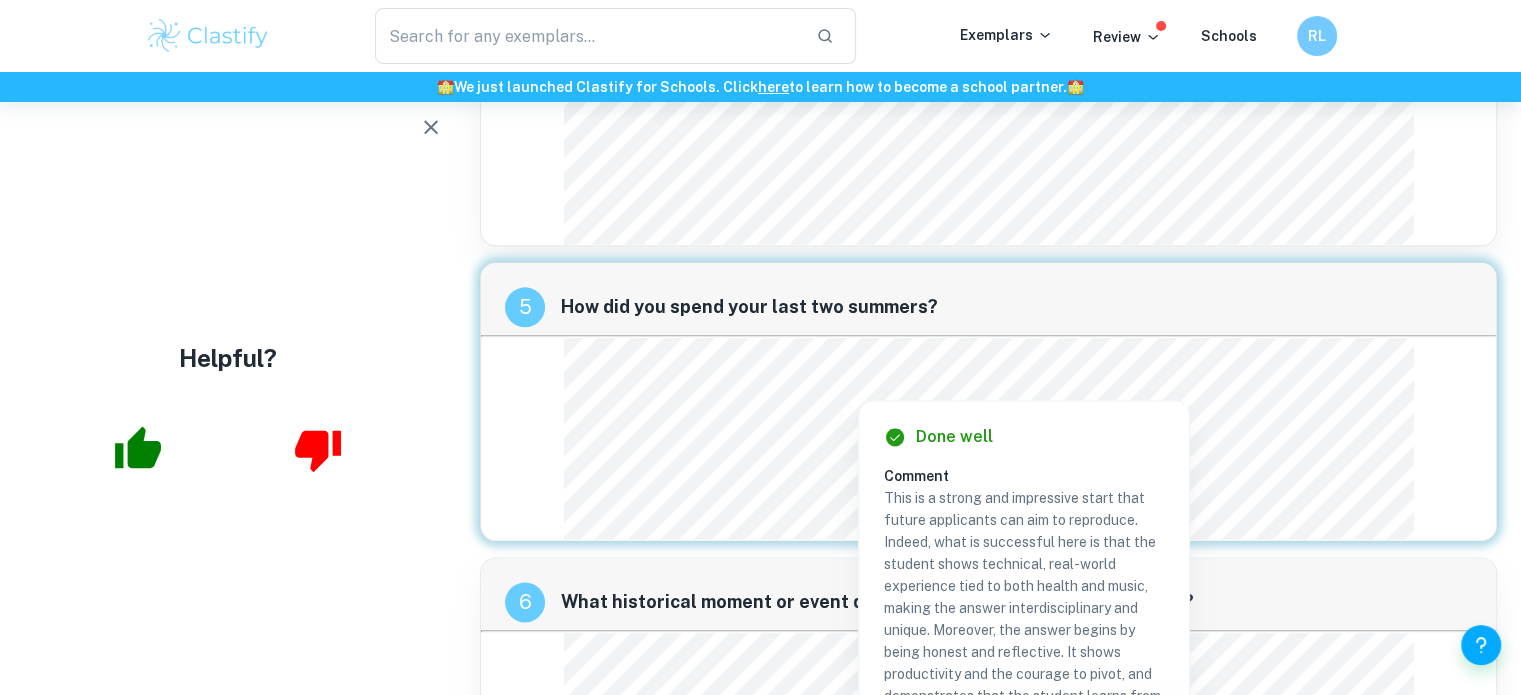 drag, startPoint x: 601, startPoint y: 348, endPoint x: 642, endPoint y: 476, distance: 134.4061 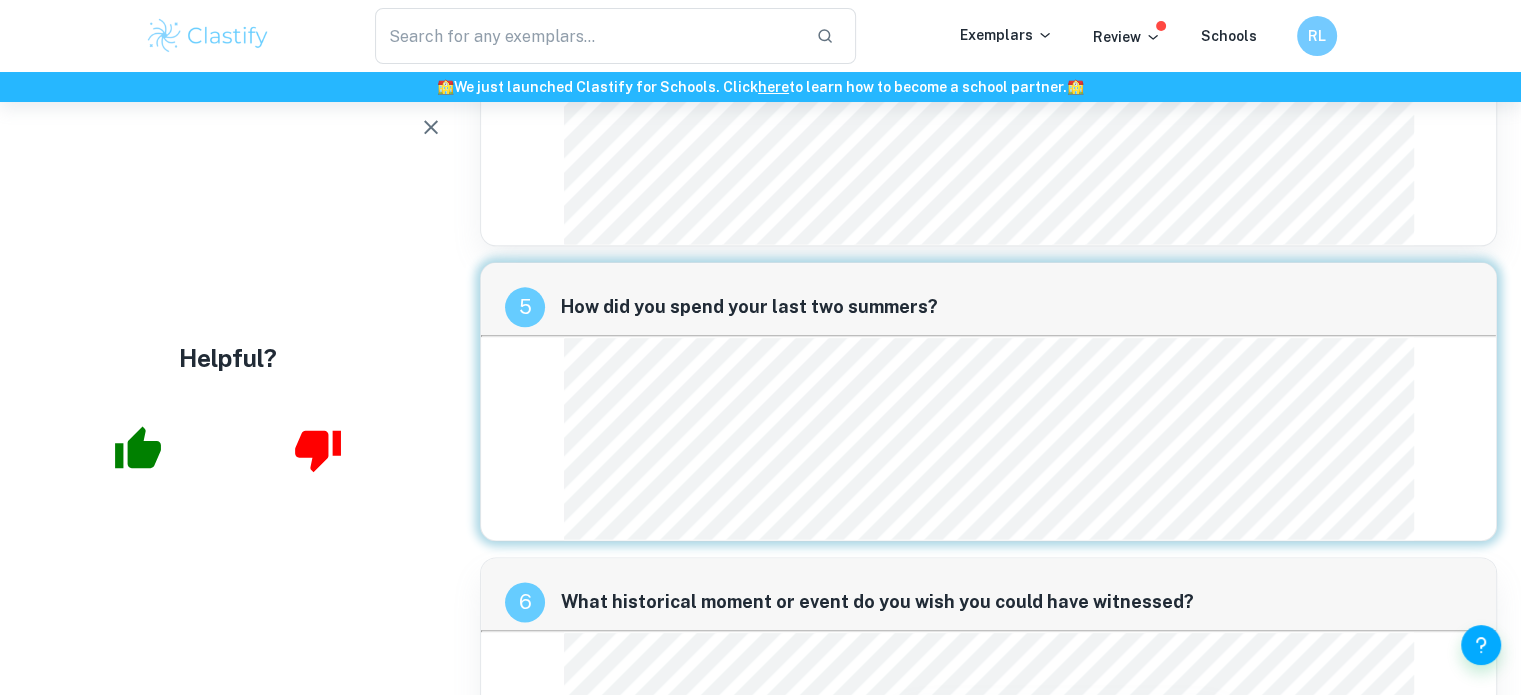 drag, startPoint x: 629, startPoint y: 440, endPoint x: 568, endPoint y: 359, distance: 101.4002 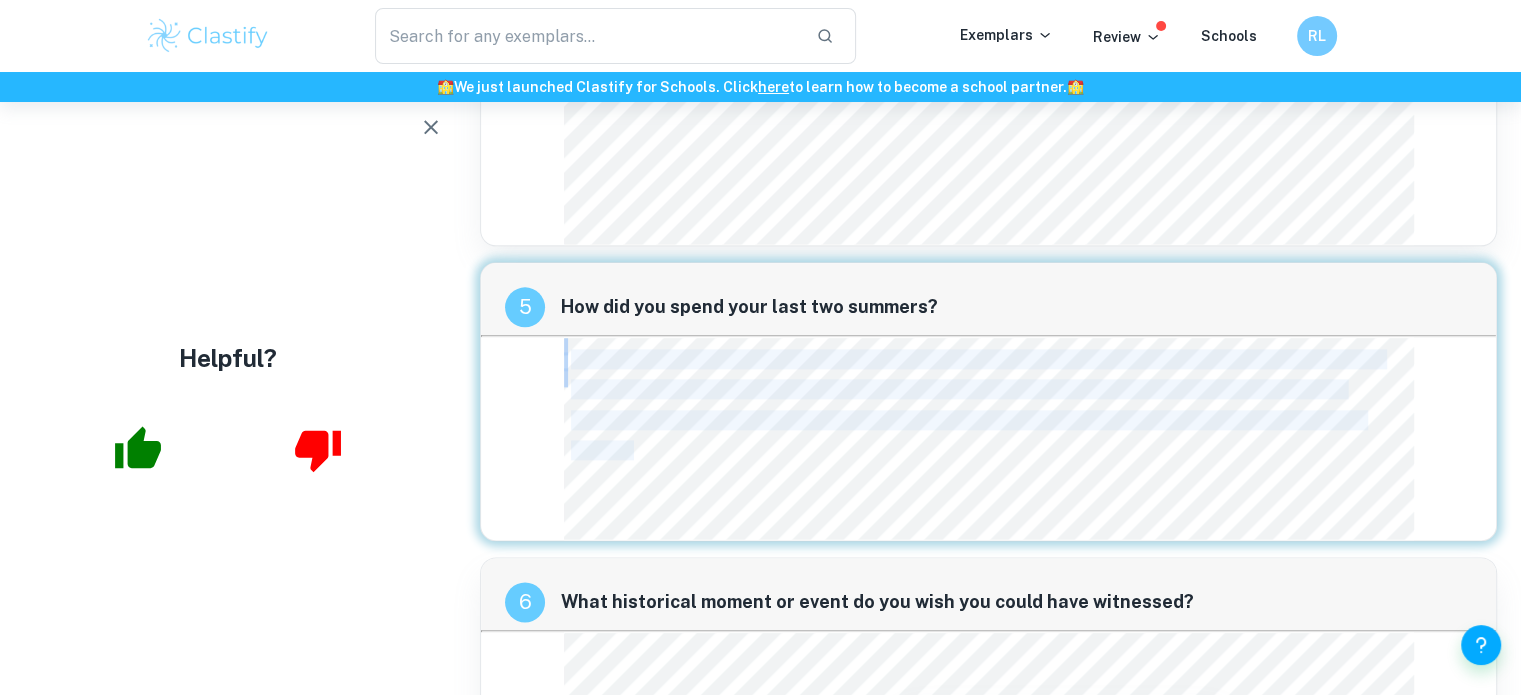 drag, startPoint x: 636, startPoint y: 443, endPoint x: 572, endPoint y: 359, distance: 105.60303 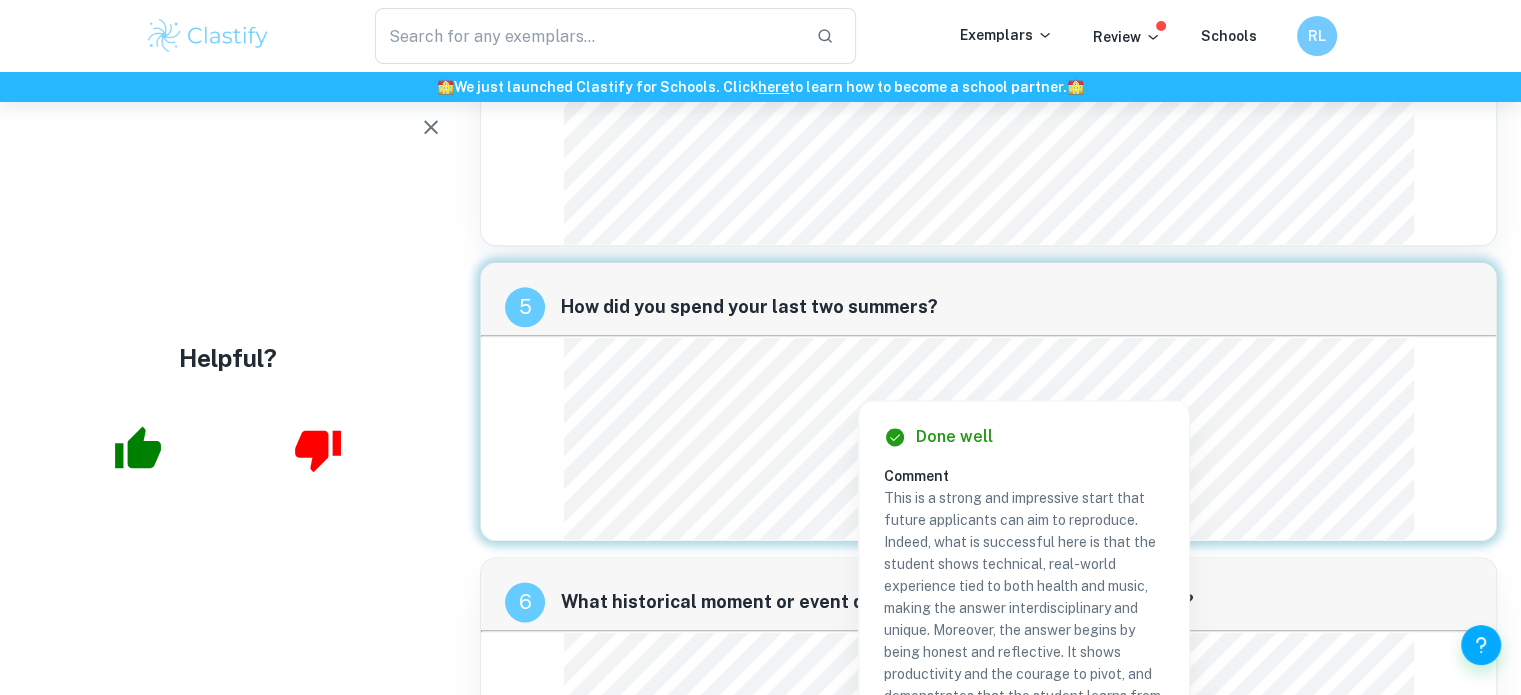 drag, startPoint x: 584, startPoint y: 356, endPoint x: 579, endPoint y: 372, distance: 16.763054 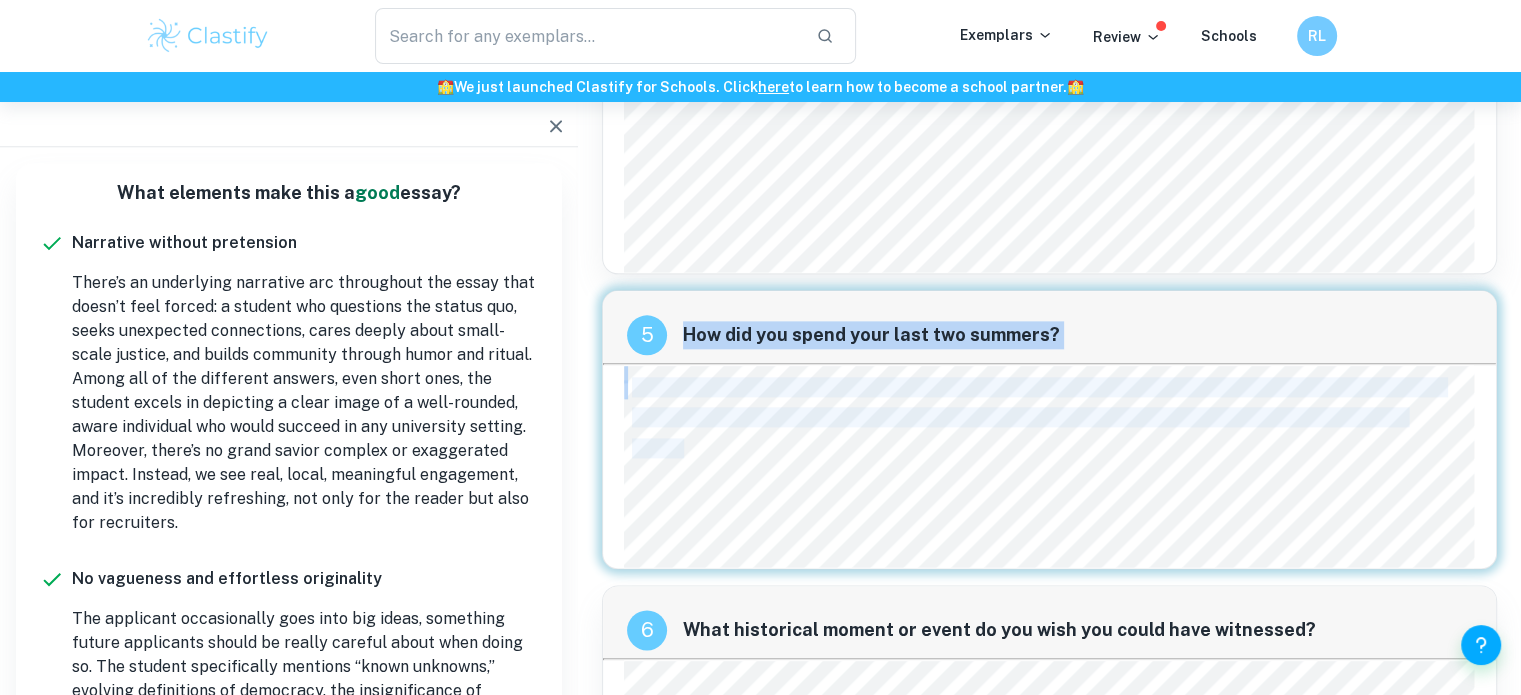 drag, startPoint x: 627, startPoint y: 376, endPoint x: 640, endPoint y: 329, distance: 48.76474 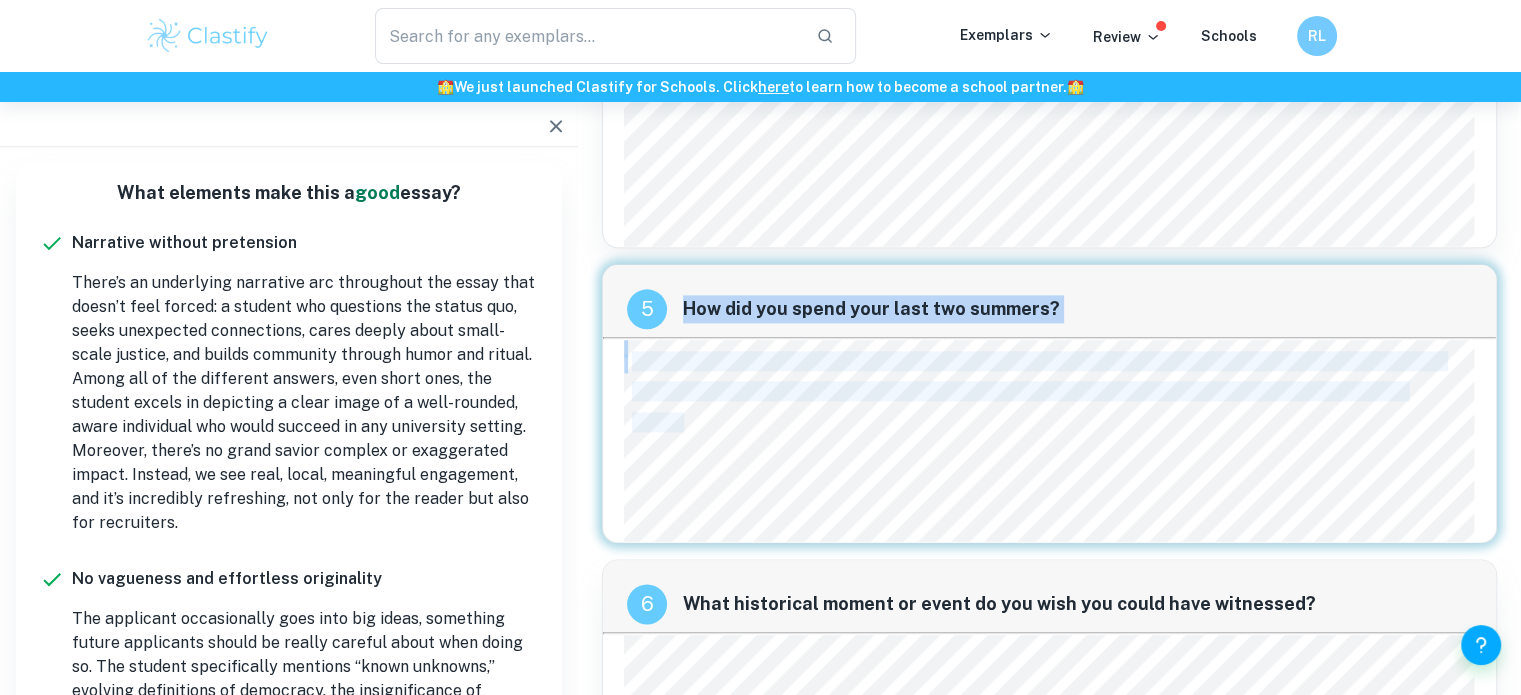 scroll, scrollTop: 2463, scrollLeft: 0, axis: vertical 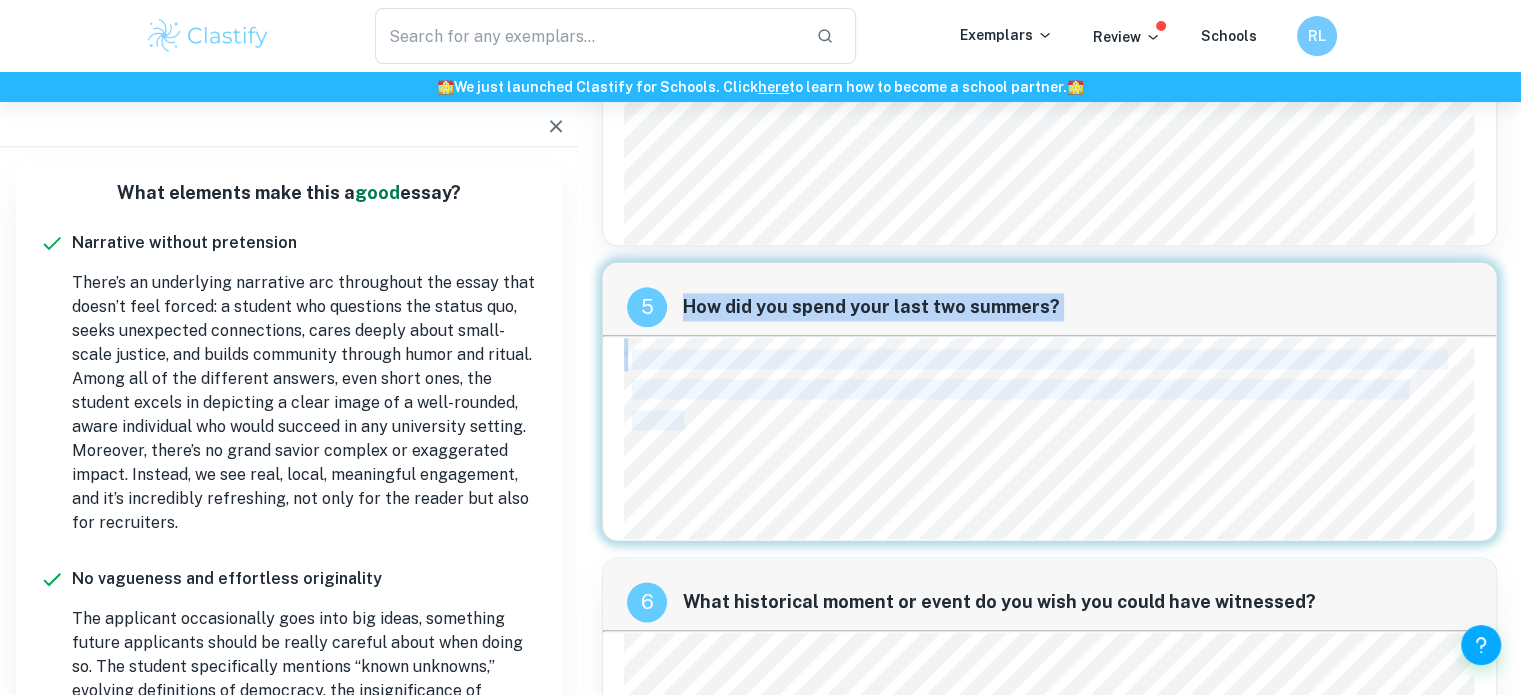 copy on "How did you spend your last two summers? In 2020, I joined a biomedical AI lab to develop a hearing loss prevention system for musicians. Made a poster, wrote a paper, and discovered computer science wasn’t my thing. Whoops. Last summer, I resear" 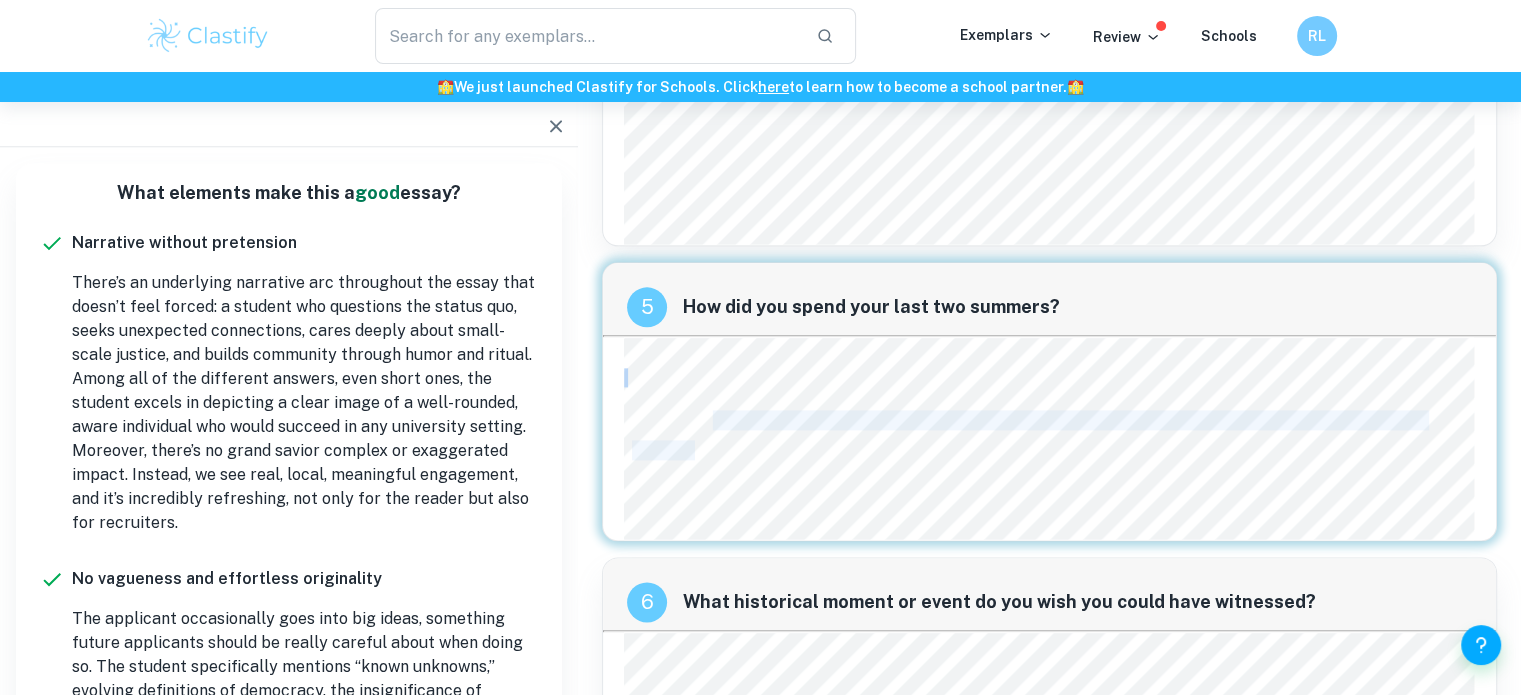 drag, startPoint x: 711, startPoint y: 413, endPoint x: 802, endPoint y: 443, distance: 95.817535 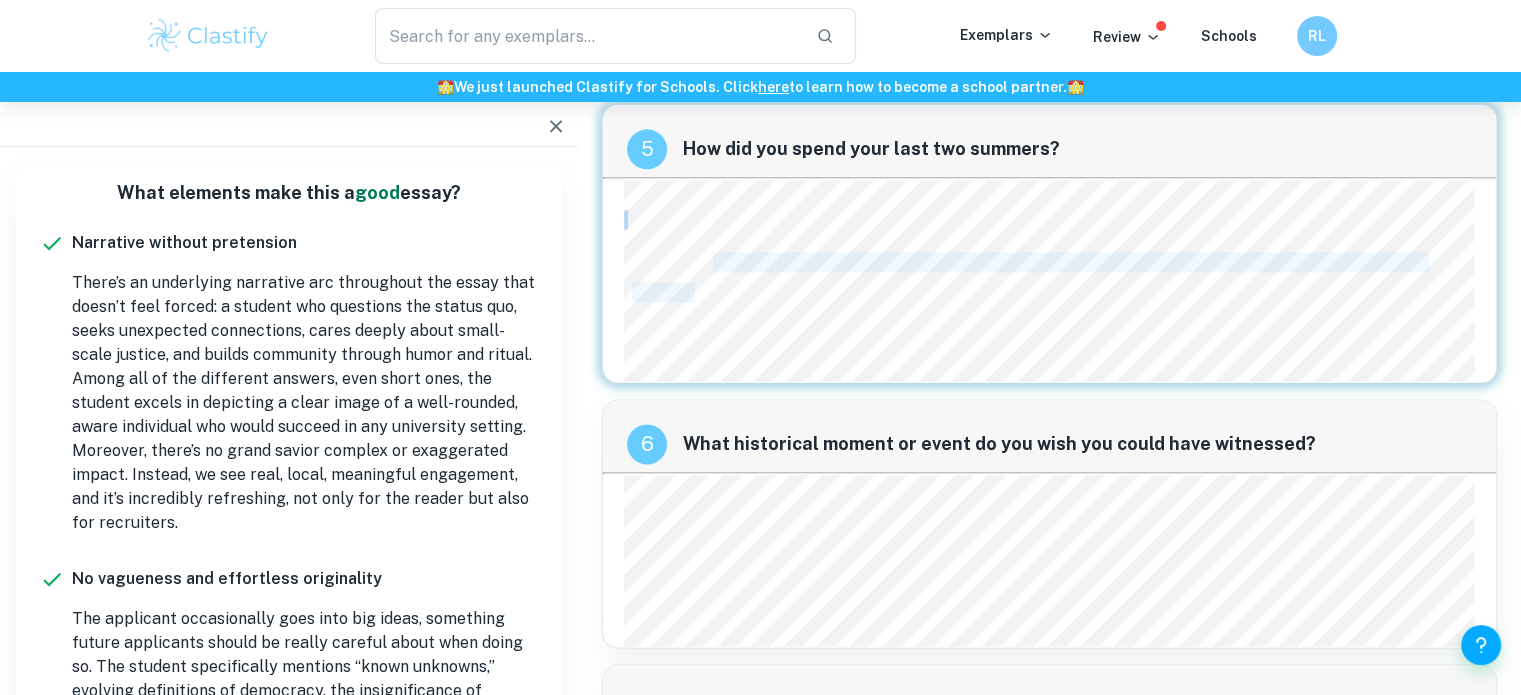 scroll, scrollTop: 2632, scrollLeft: 0, axis: vertical 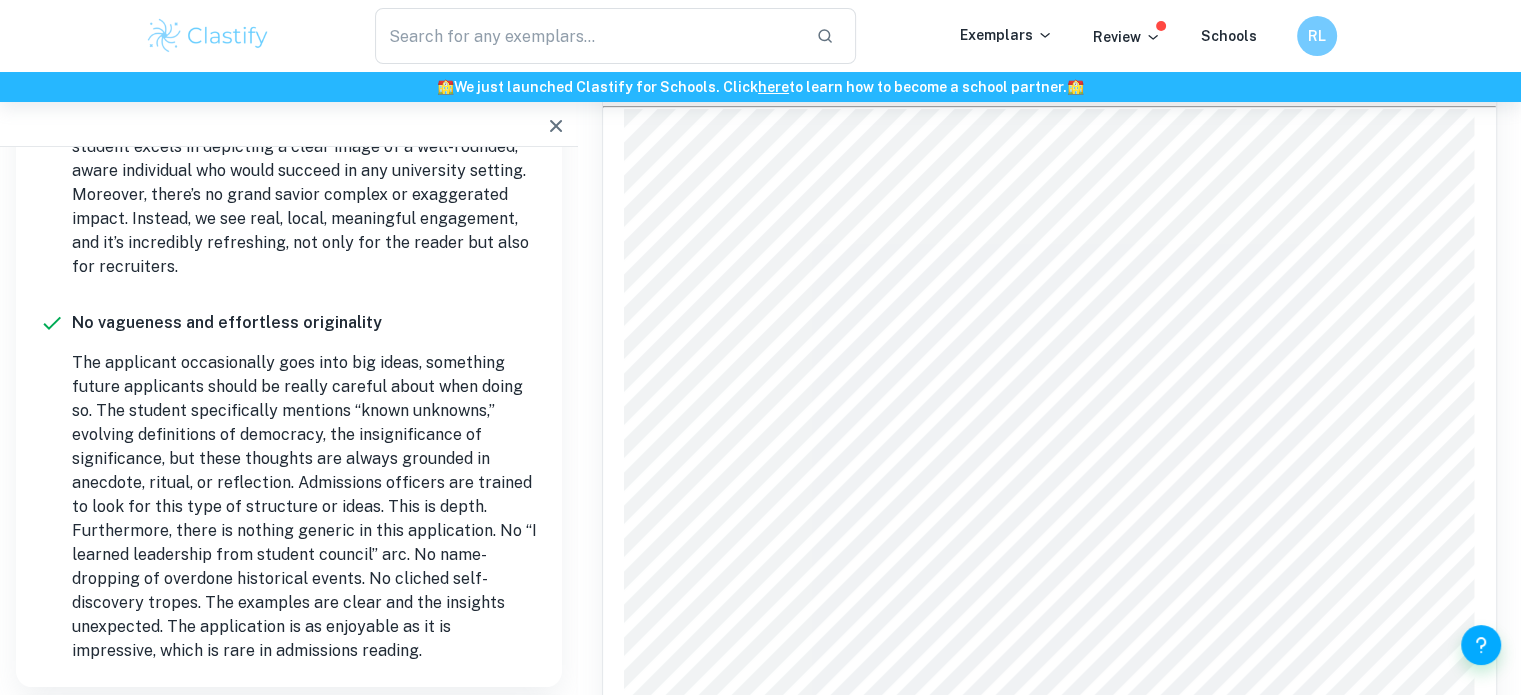 click on "and blue are the convention; other colors push boundaries. For my logo, I settled on a green, sans serif" at bounding box center (1037, 462) 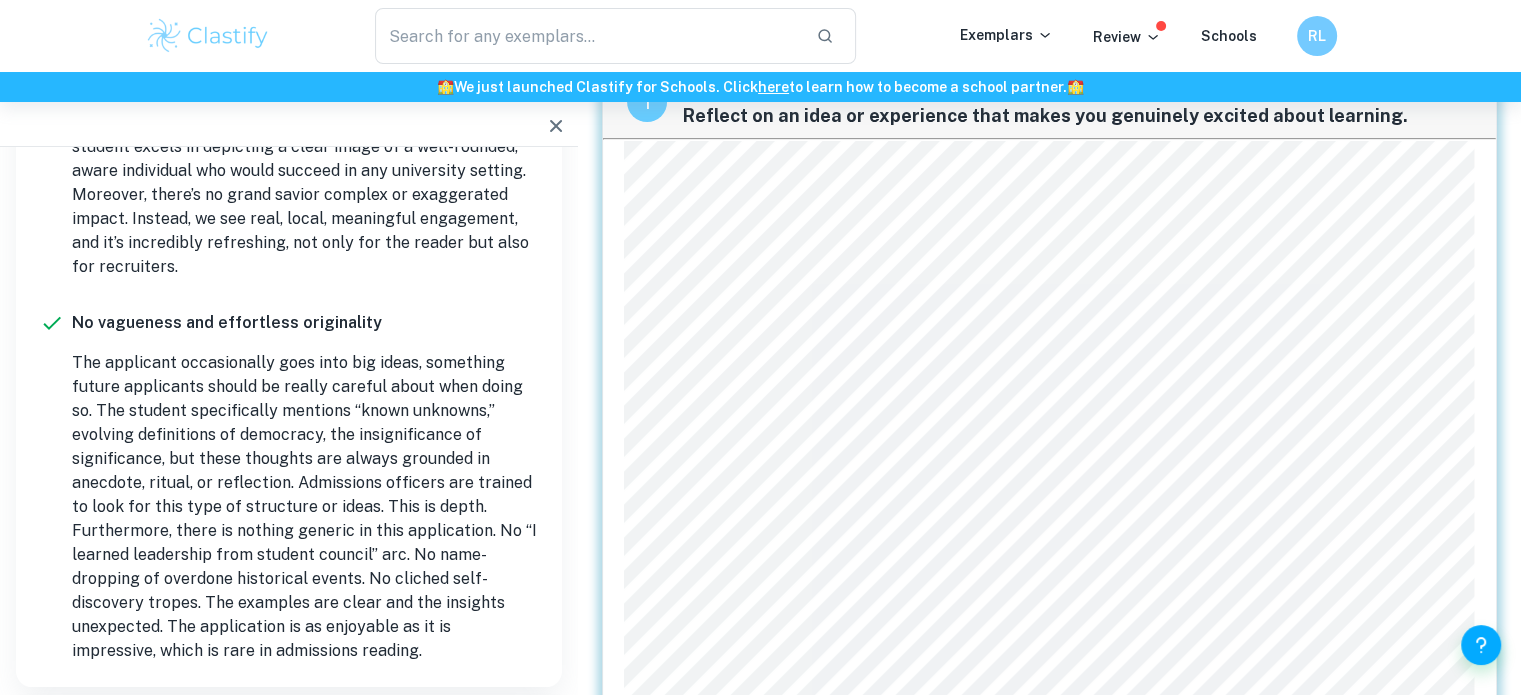scroll, scrollTop: 80, scrollLeft: 0, axis: vertical 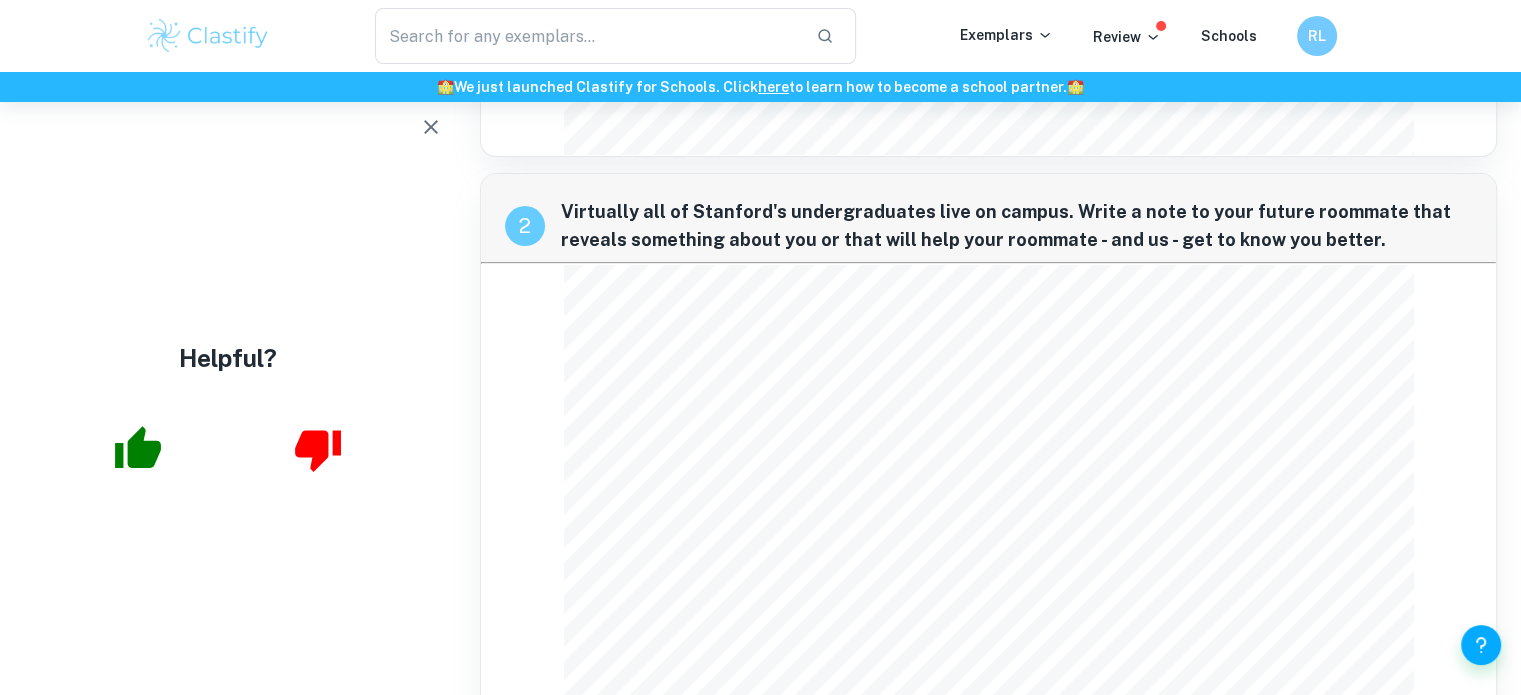 click 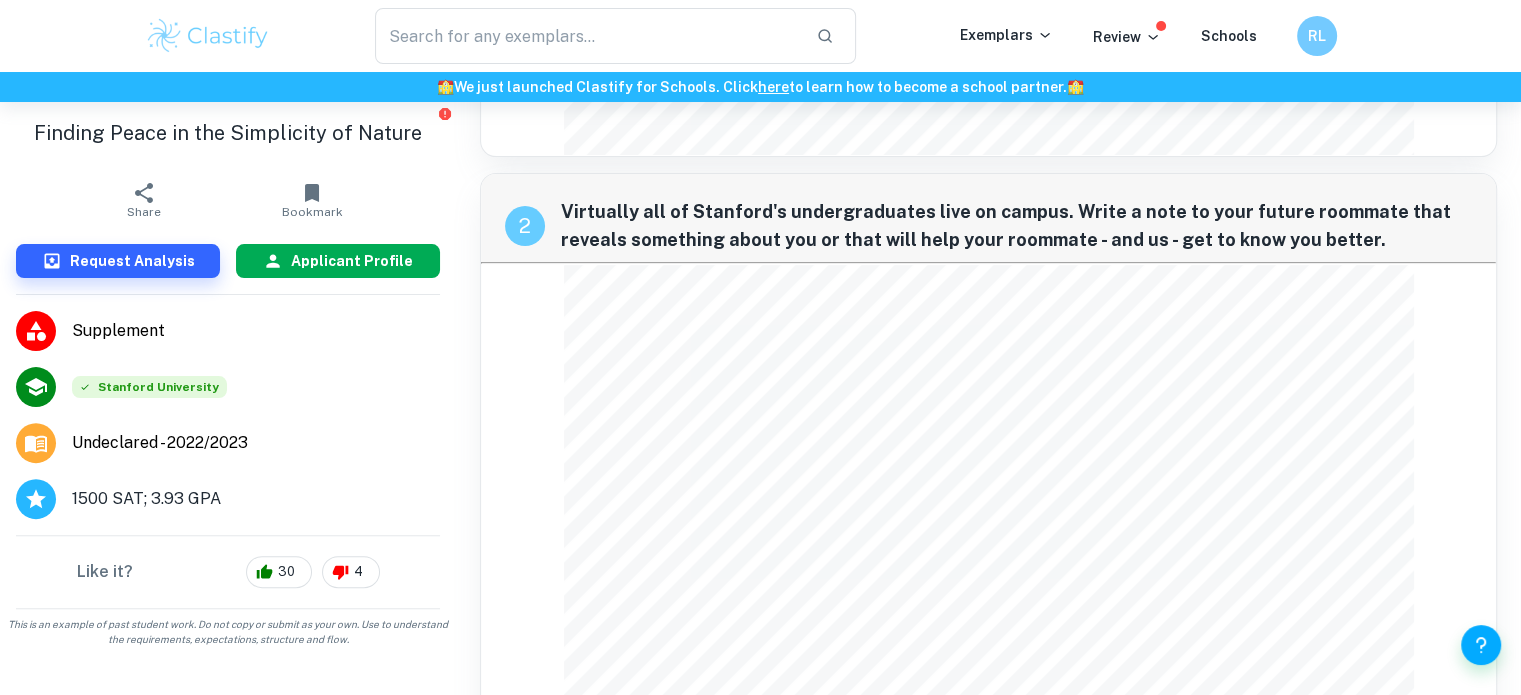click on "Applicant Profile" at bounding box center (352, 261) 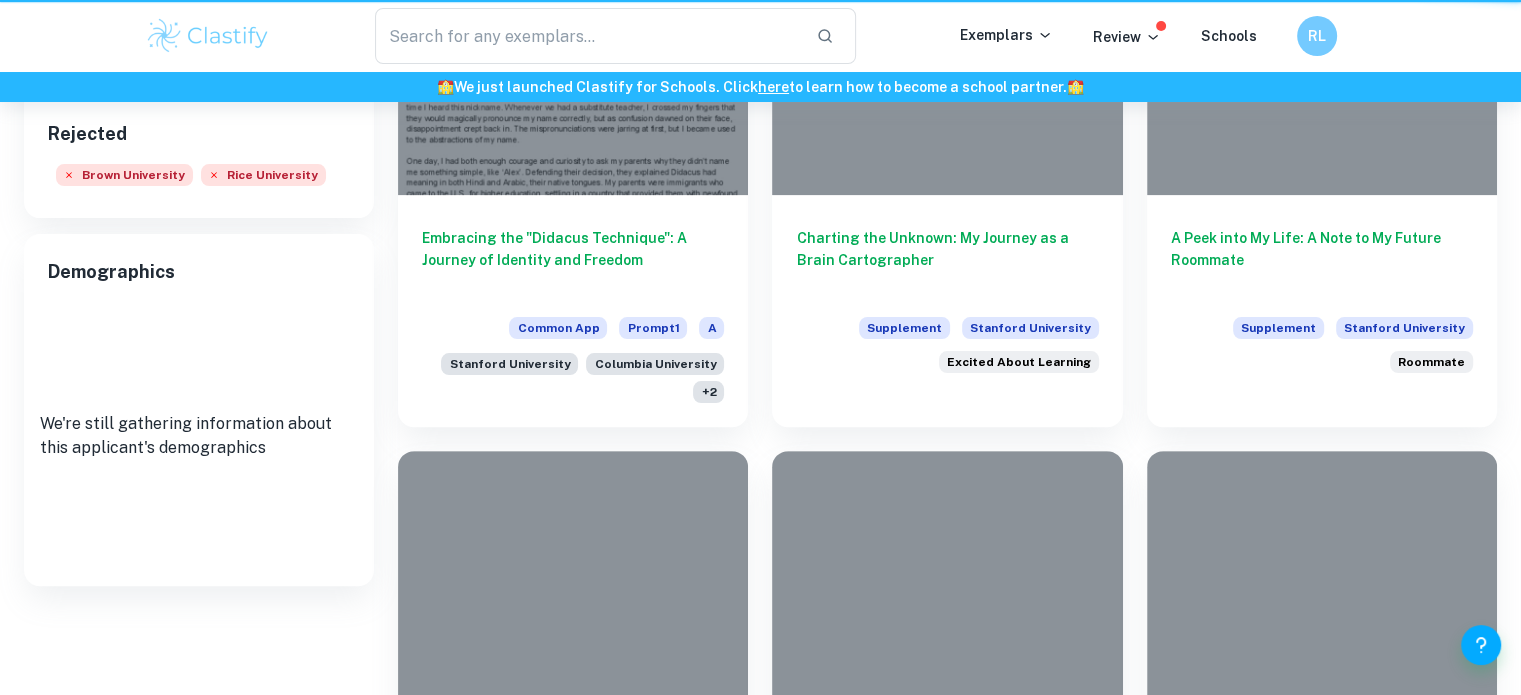 scroll, scrollTop: 0, scrollLeft: 0, axis: both 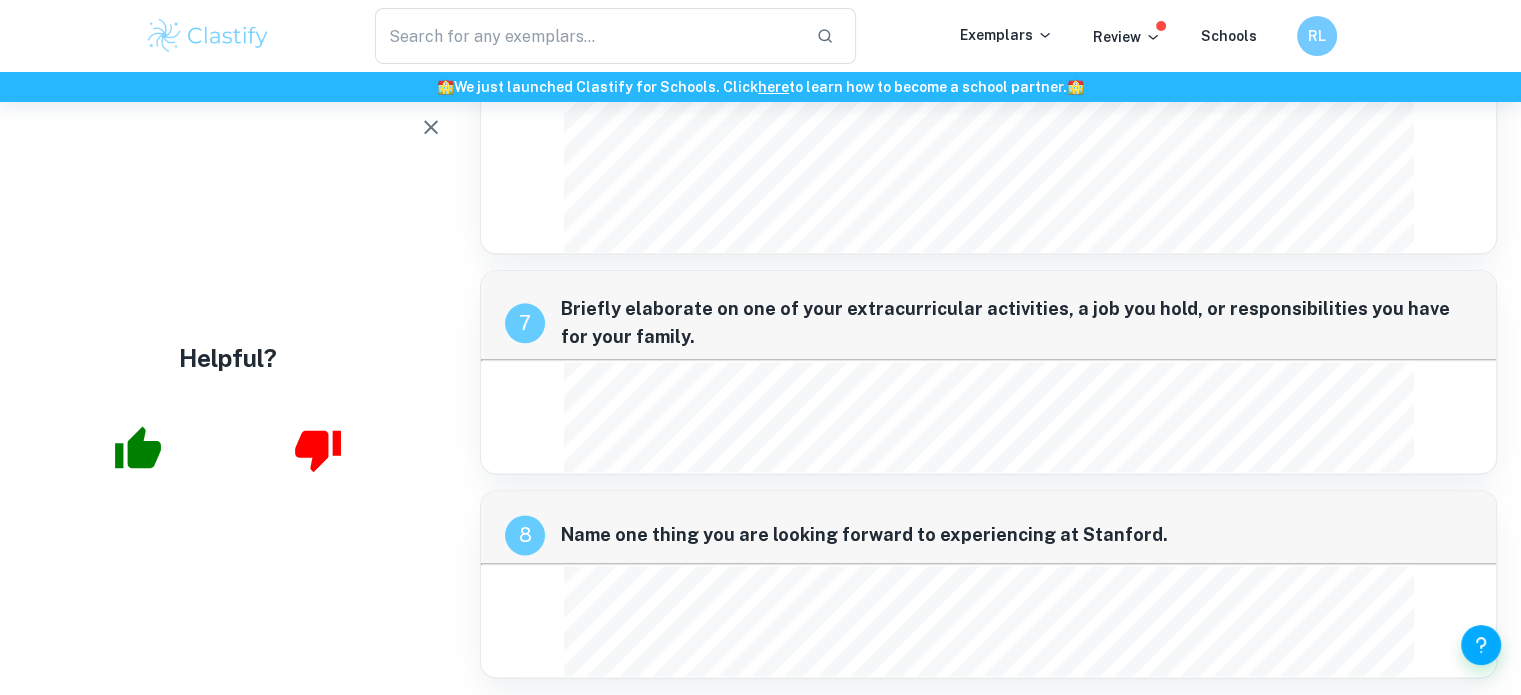 click 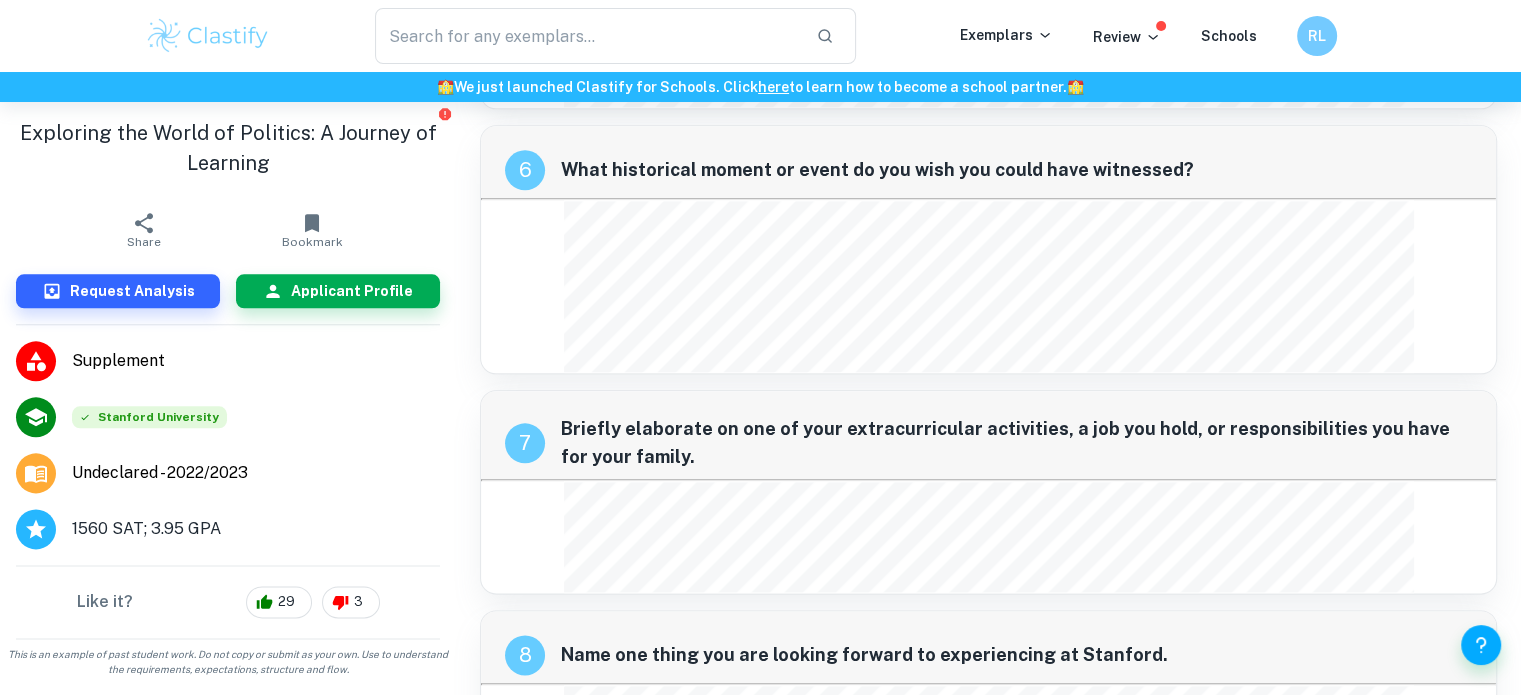 scroll, scrollTop: 2342, scrollLeft: 0, axis: vertical 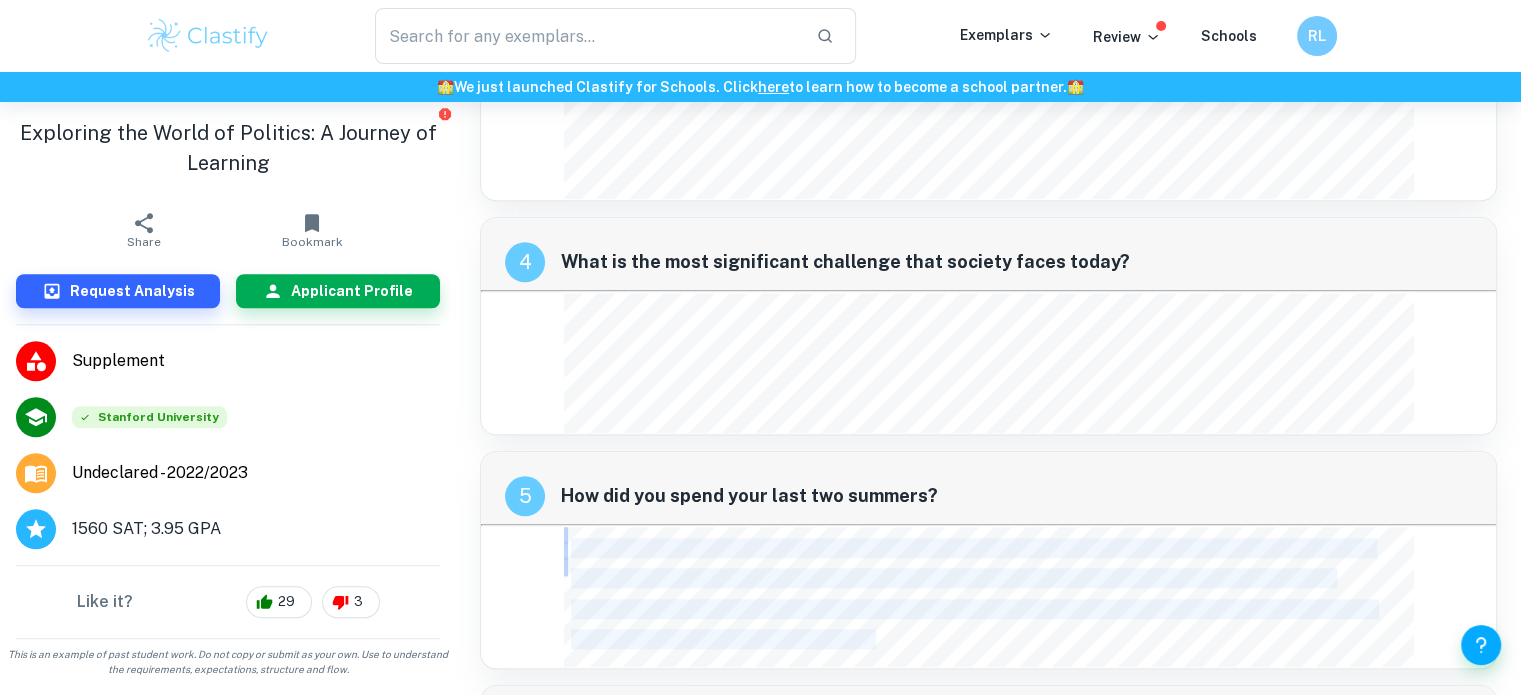 drag, startPoint x: 568, startPoint y: 538, endPoint x: 540, endPoint y: 535, distance: 28.160255 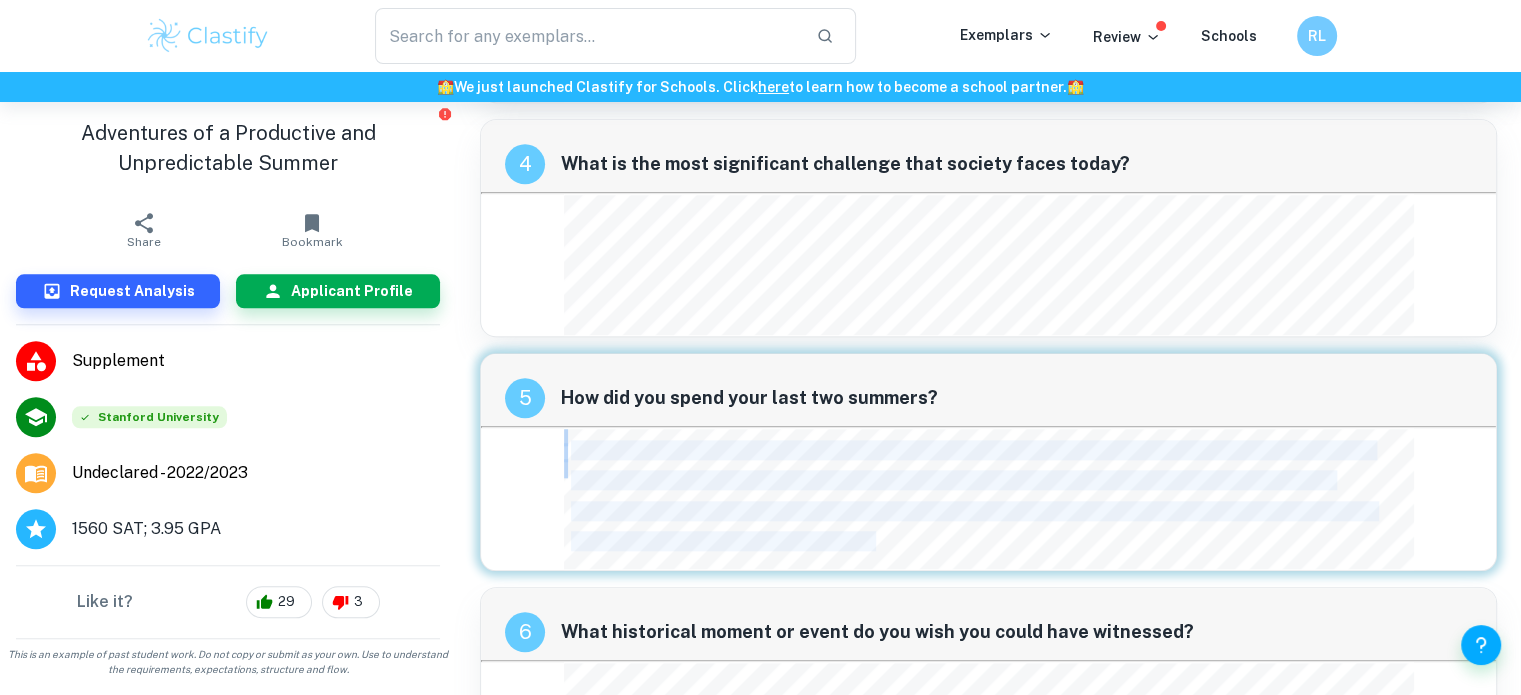 scroll, scrollTop: 1980, scrollLeft: 0, axis: vertical 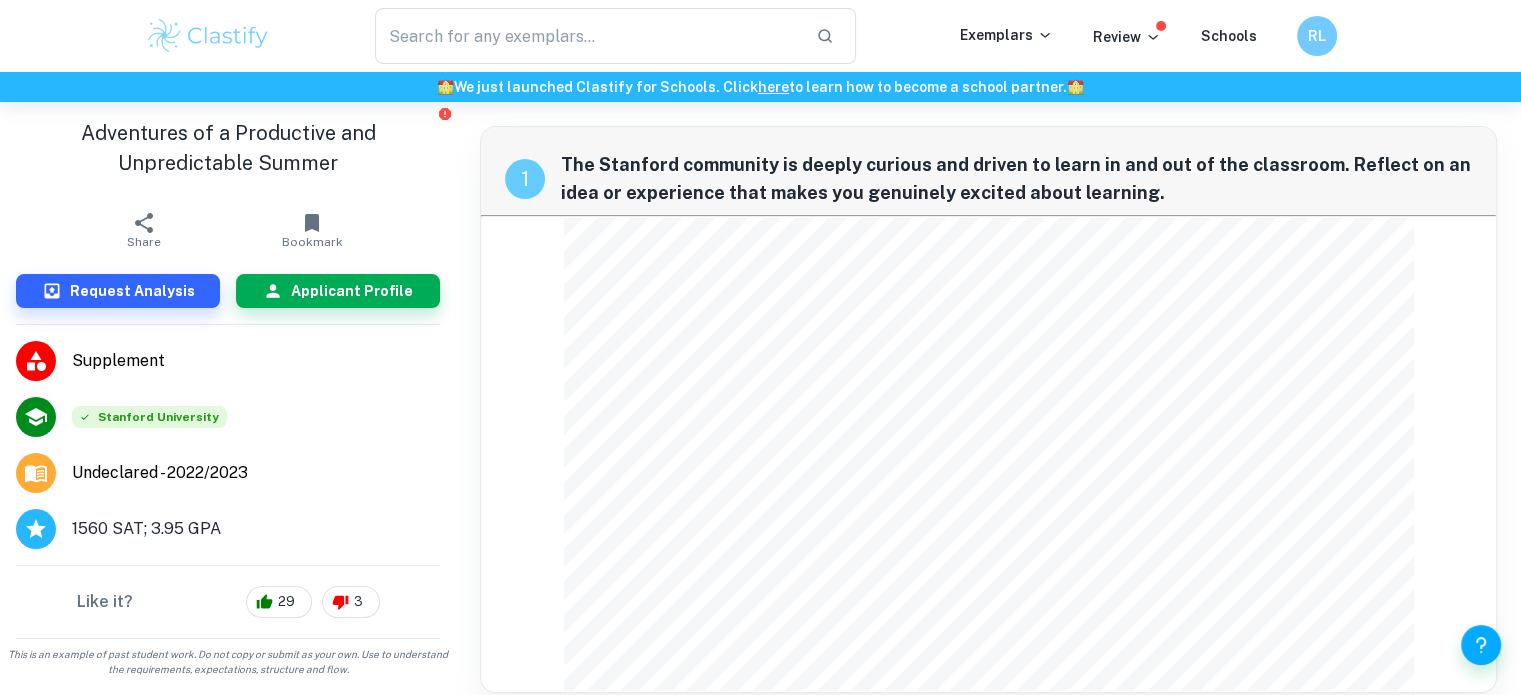 click on "The Stanford community is deeply curious and driven to learn in and out of the classroom. Reflect on an idea or experience that makes you genuinely excited about learning." at bounding box center [1016, 179] 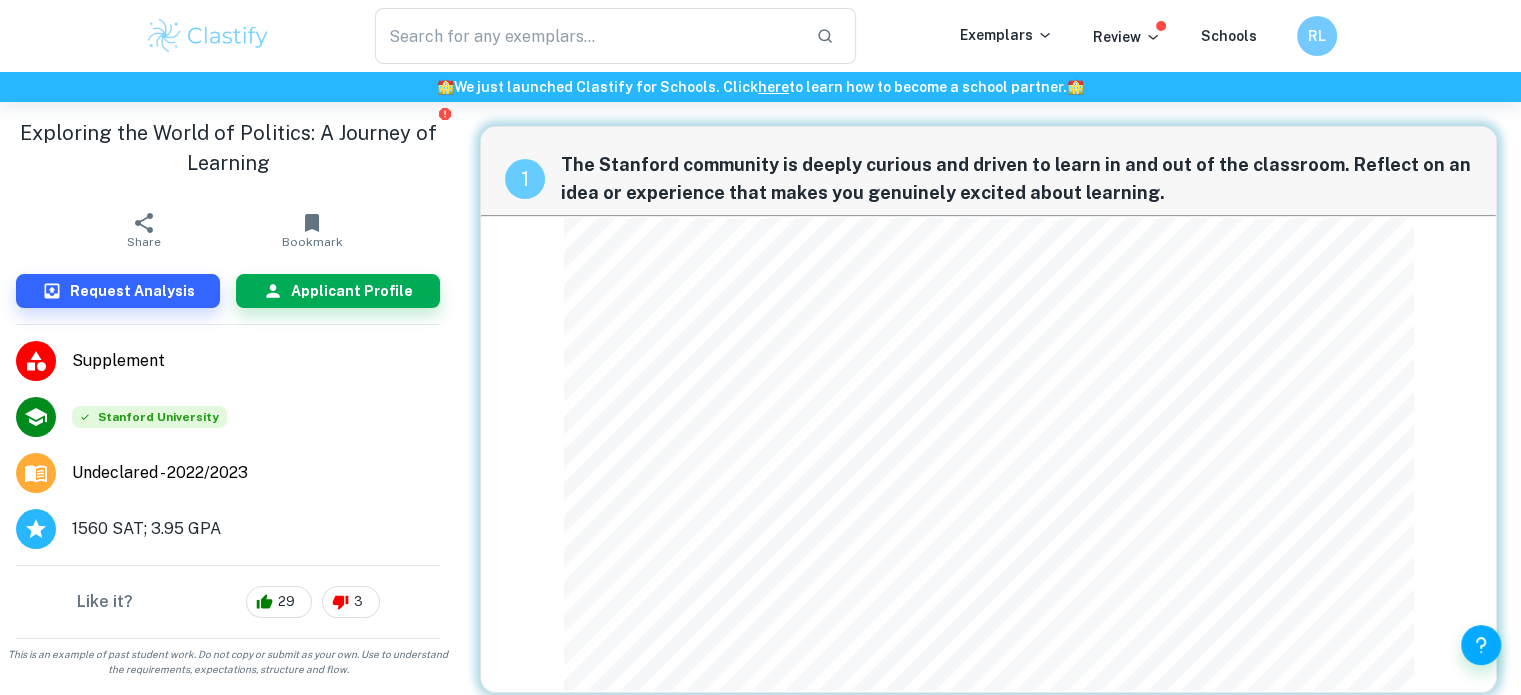 scroll, scrollTop: 11, scrollLeft: 0, axis: vertical 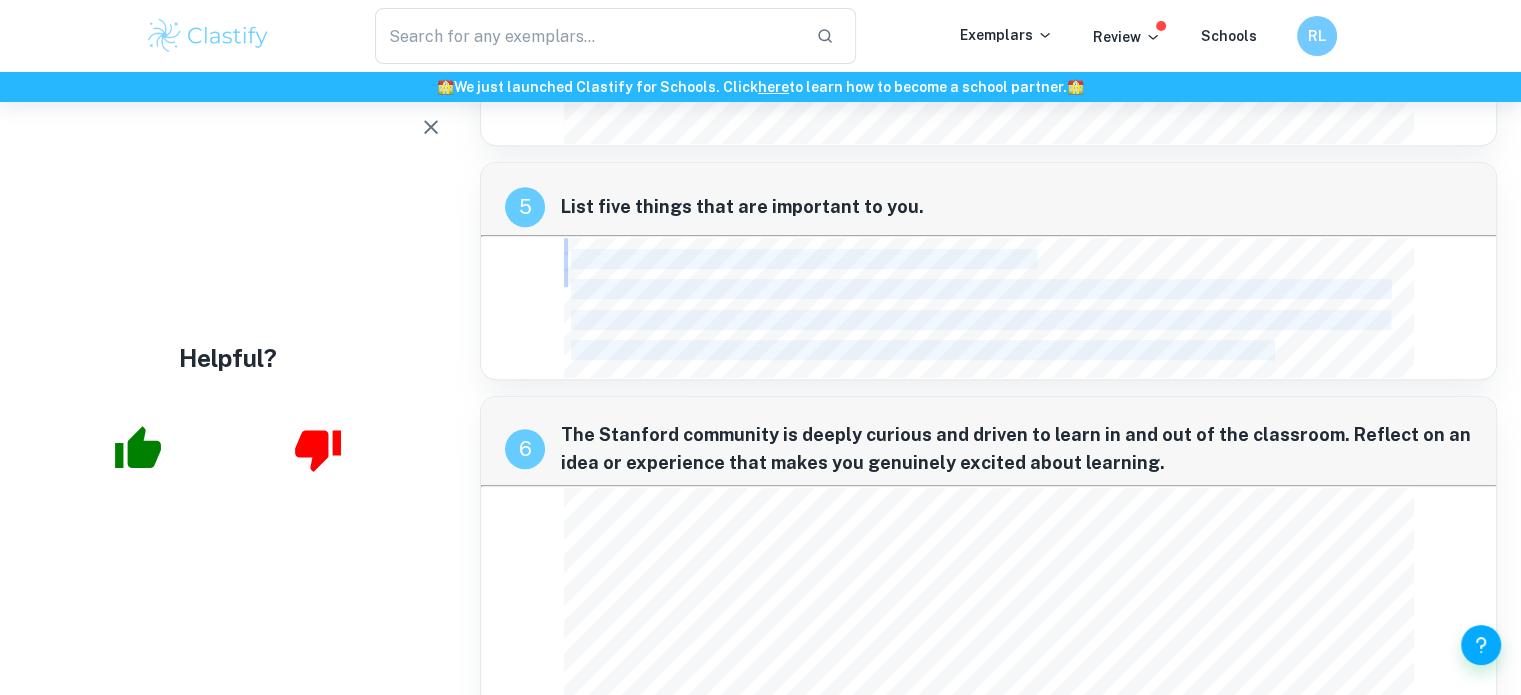 drag, startPoint x: 571, startPoint y: 258, endPoint x: 1243, endPoint y: 330, distance: 675.8461 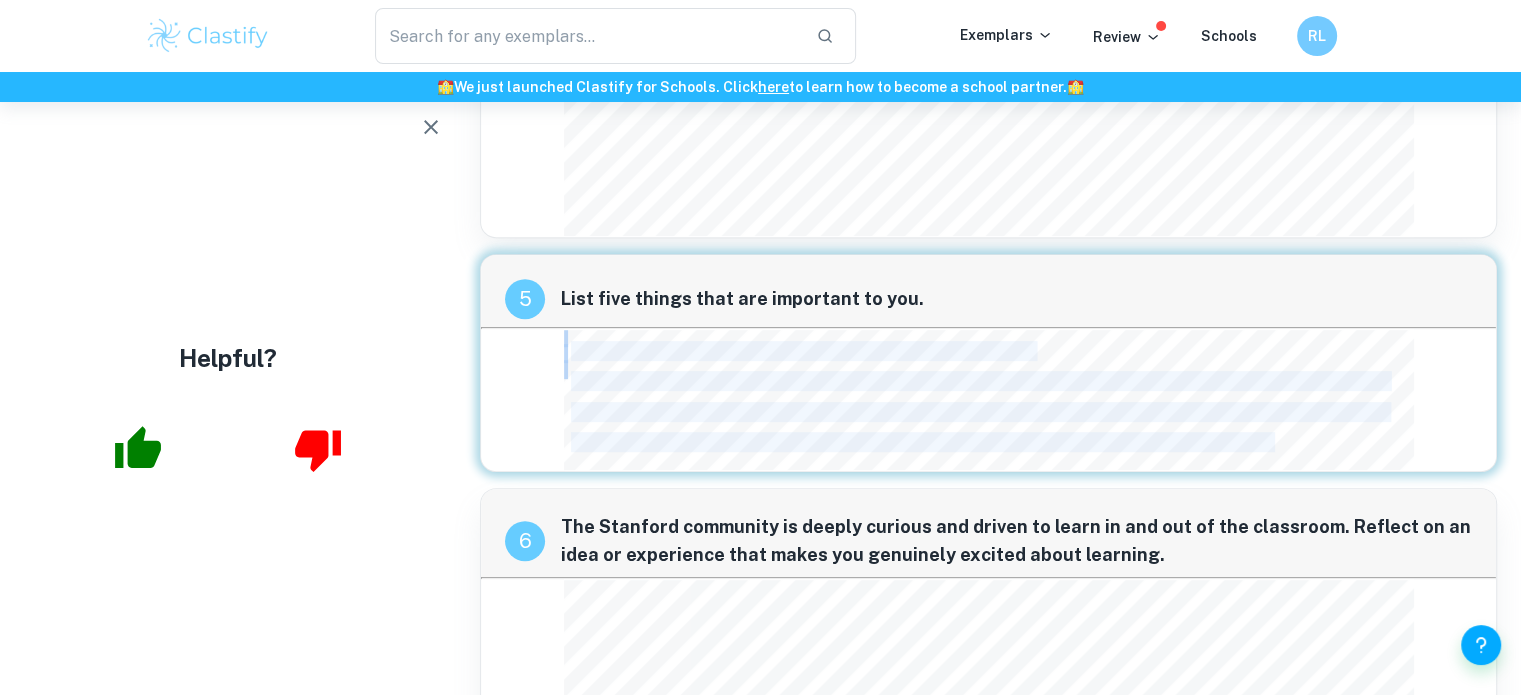 scroll, scrollTop: 785, scrollLeft: 0, axis: vertical 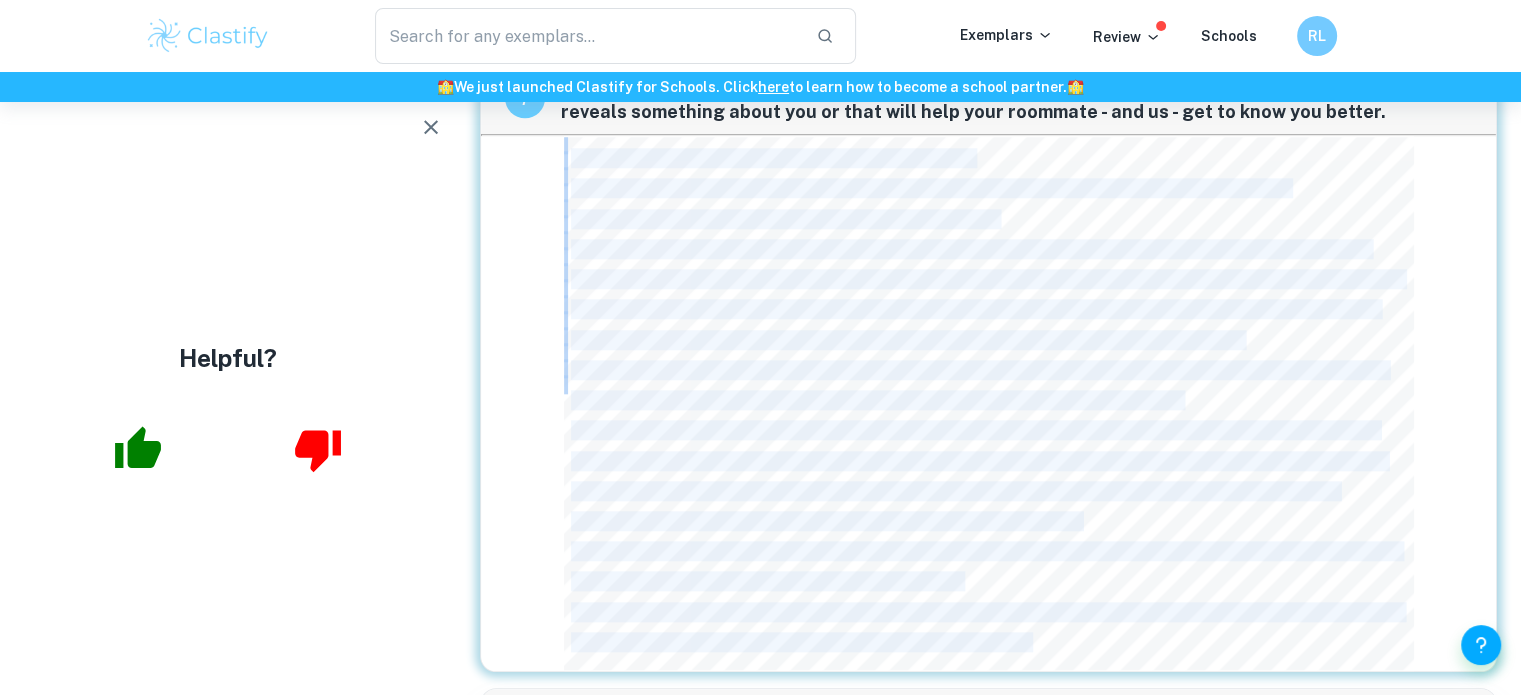 drag, startPoint x: 1029, startPoint y: 637, endPoint x: 571, endPoint y: 144, distance: 672.9138 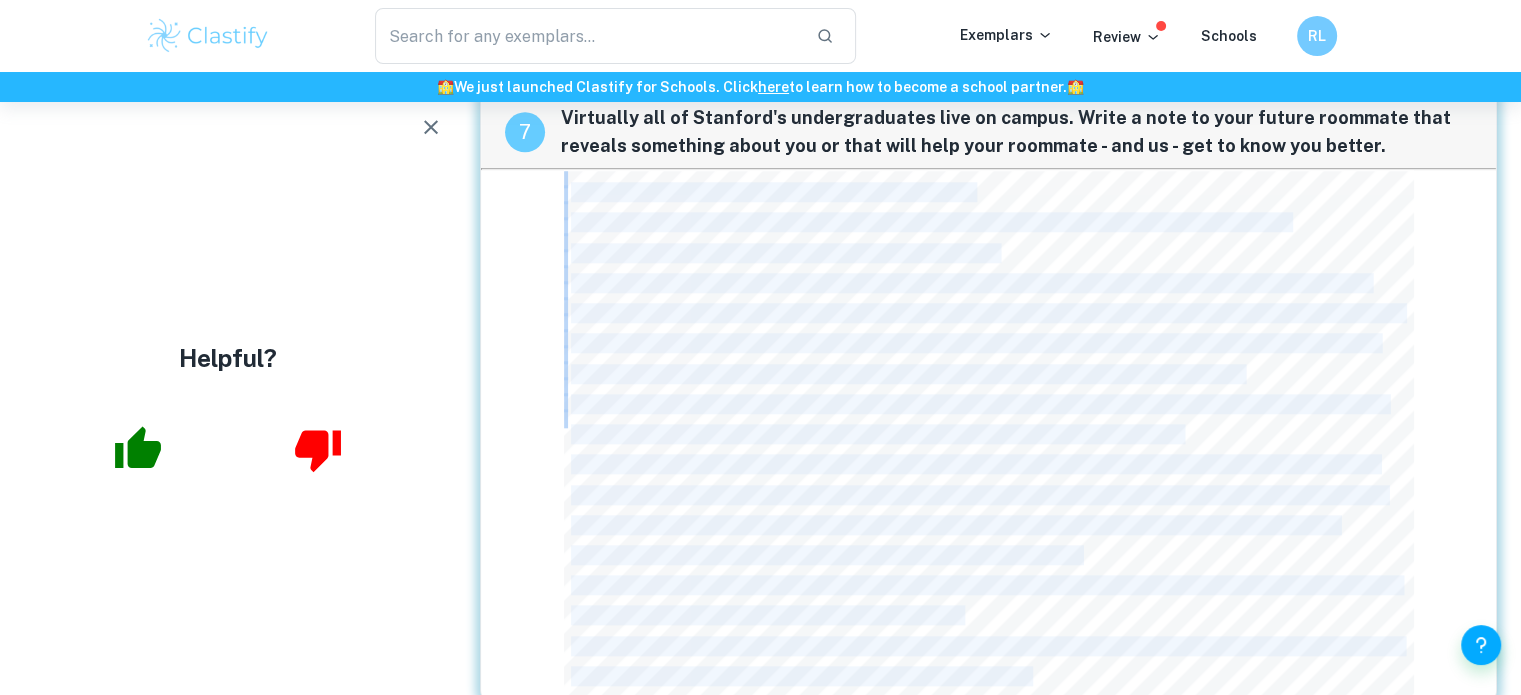 scroll, scrollTop: 1925, scrollLeft: 0, axis: vertical 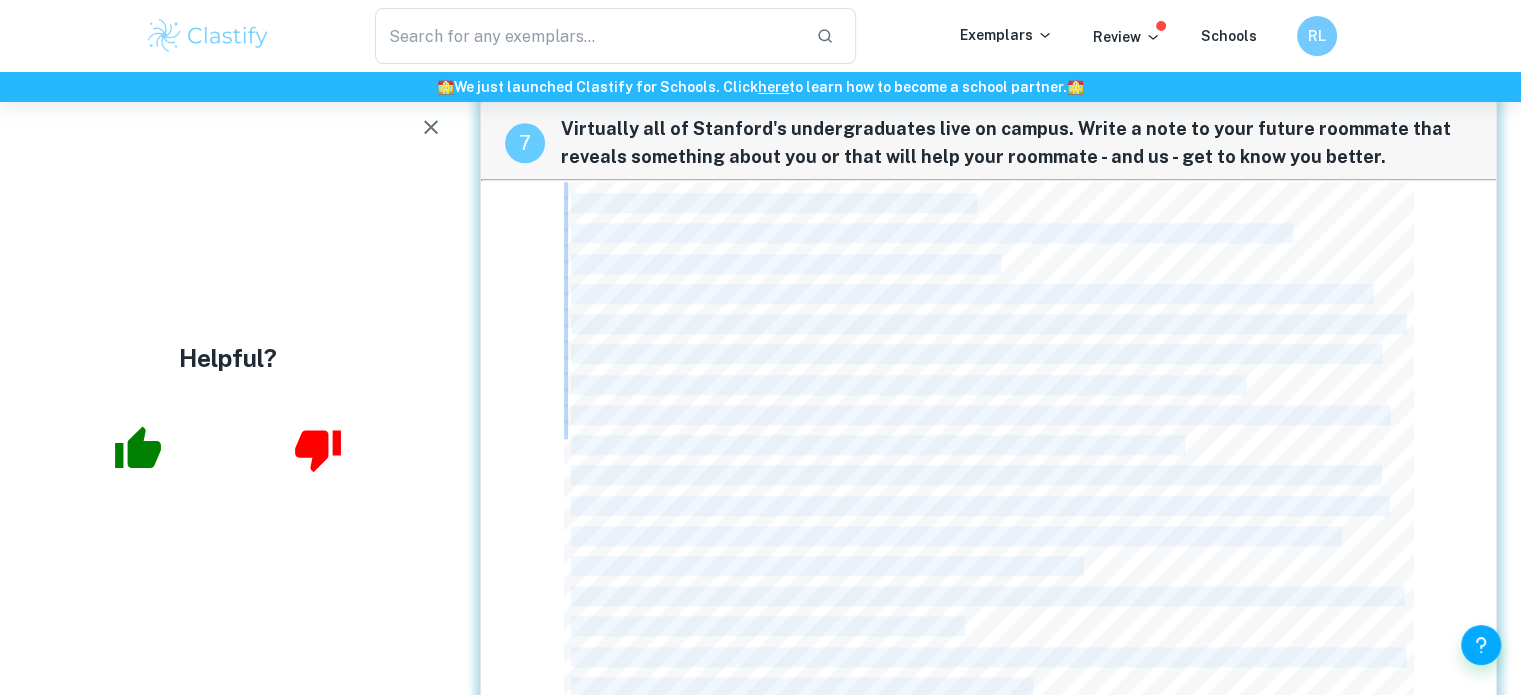 click on "Hey Roomie! I’m [Name Redacted] from South Korea." at bounding box center [771, 203] 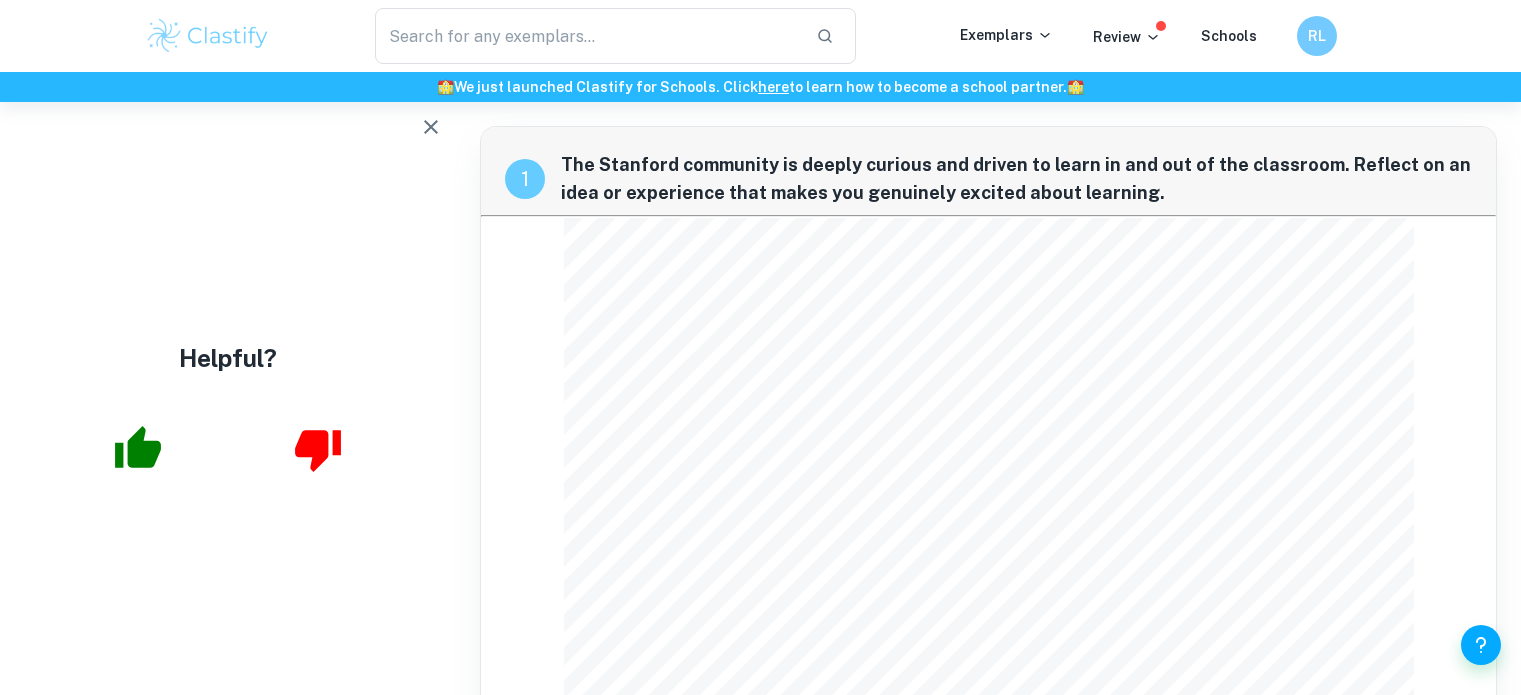 scroll, scrollTop: 0, scrollLeft: 0, axis: both 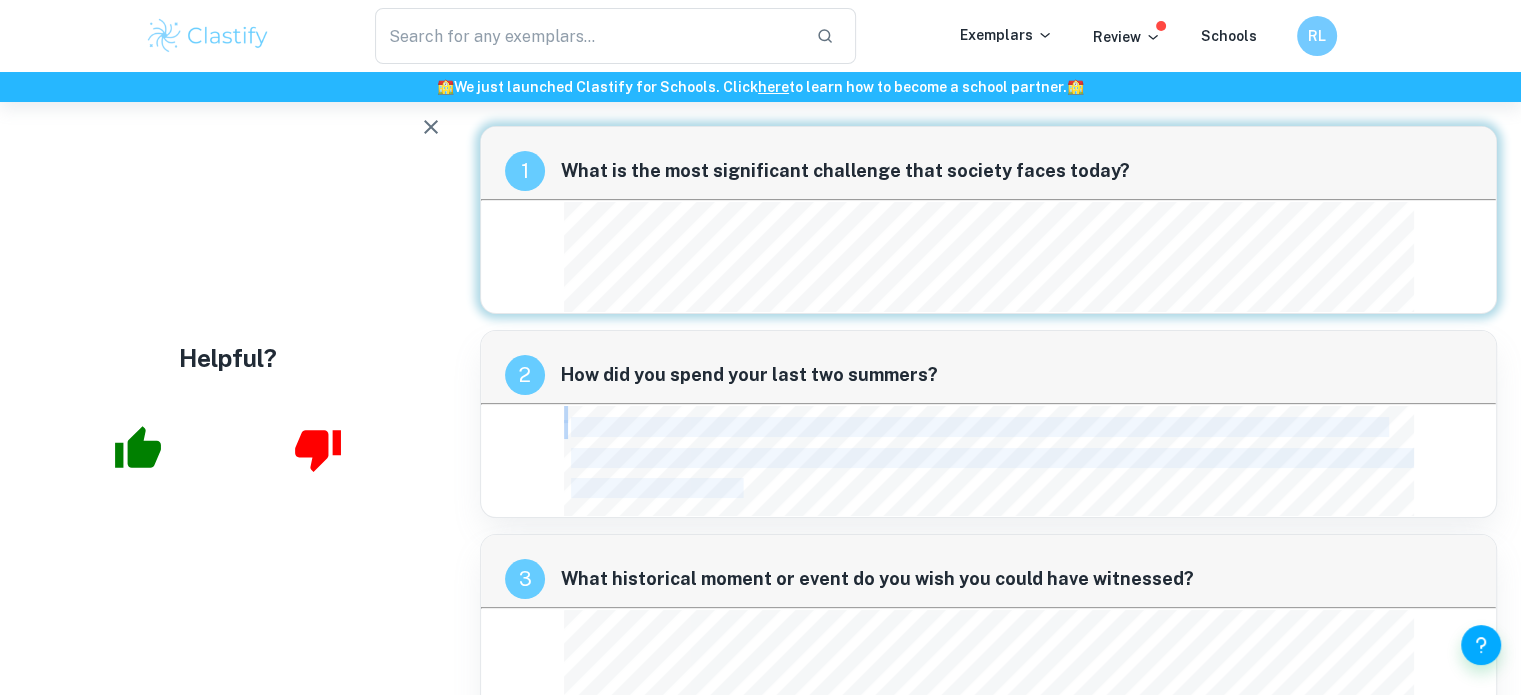 drag, startPoint x: 562, startPoint y: 424, endPoint x: 742, endPoint y: 484, distance: 189.73666 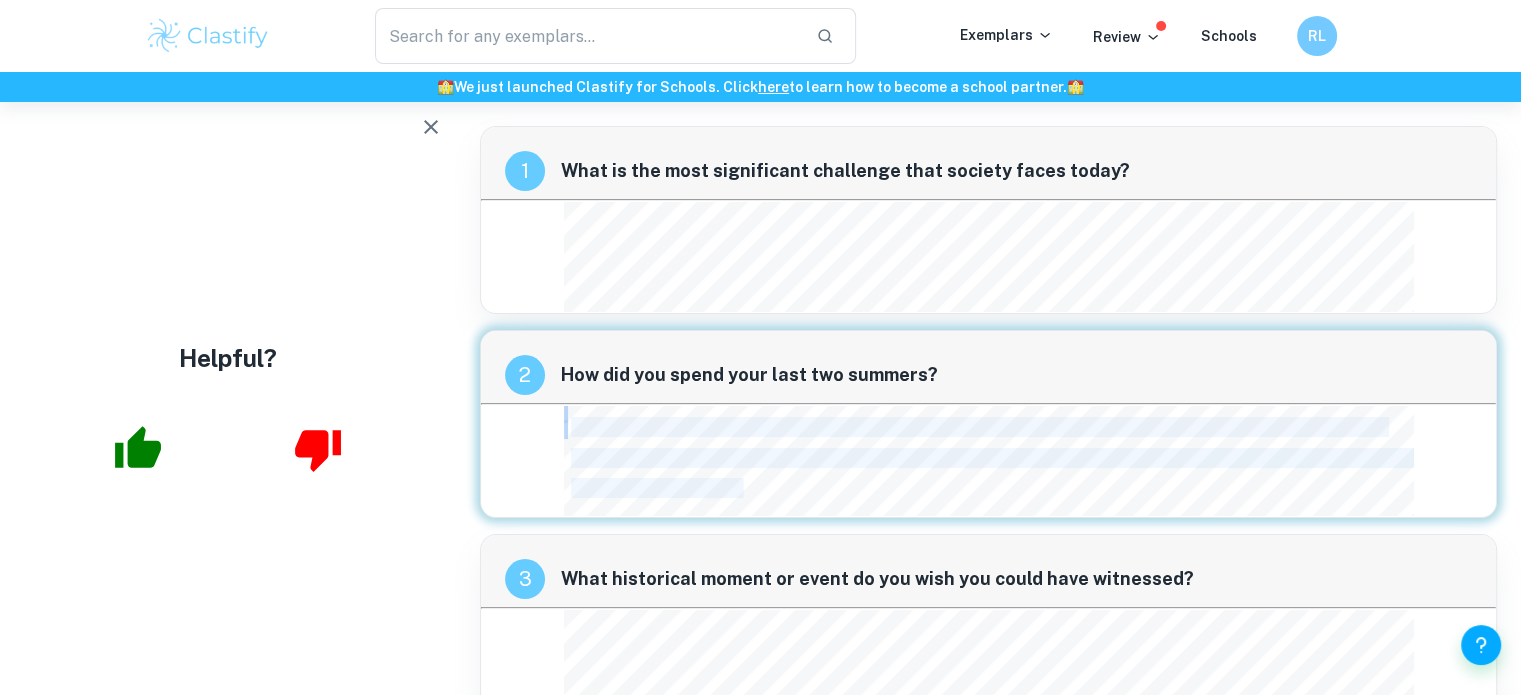 scroll, scrollTop: 25, scrollLeft: 0, axis: vertical 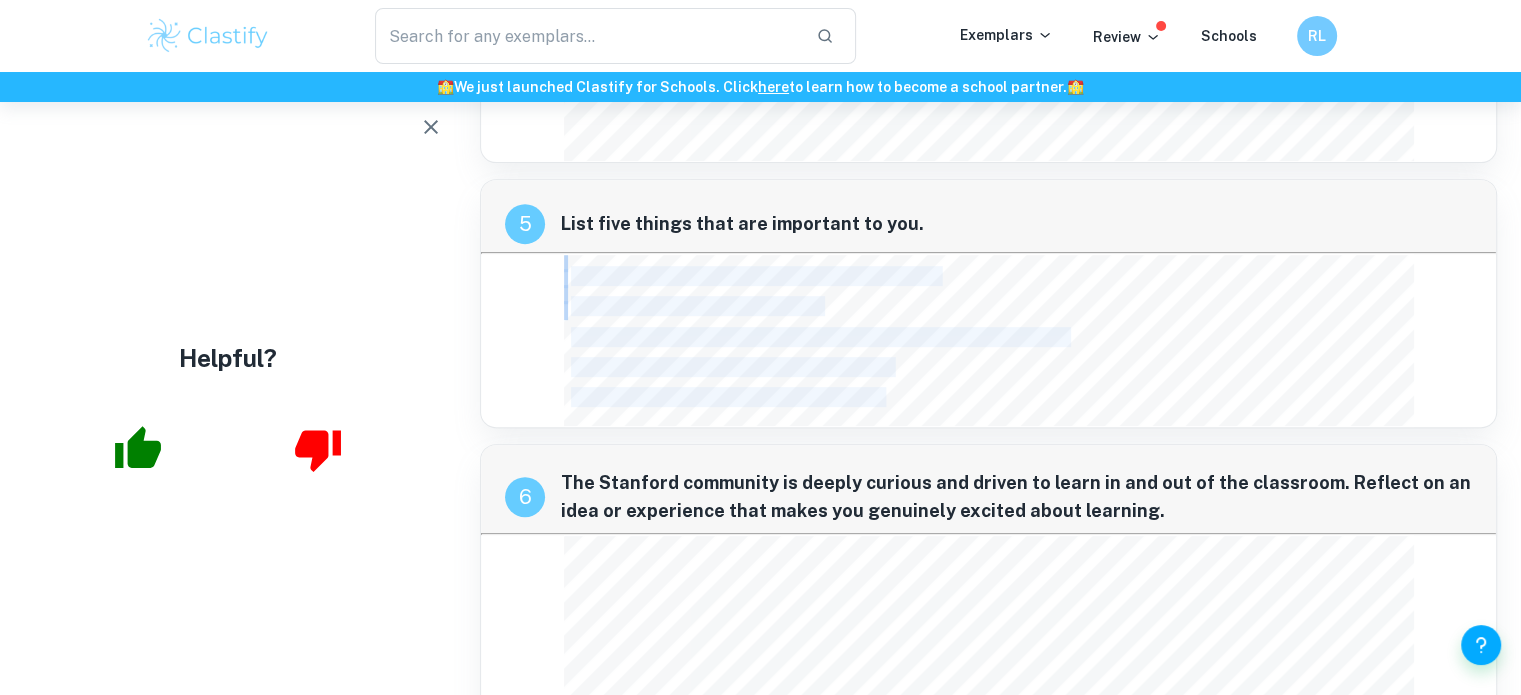 drag, startPoint x: 892, startPoint y: 395, endPoint x: 573, endPoint y: 268, distance: 343.35114 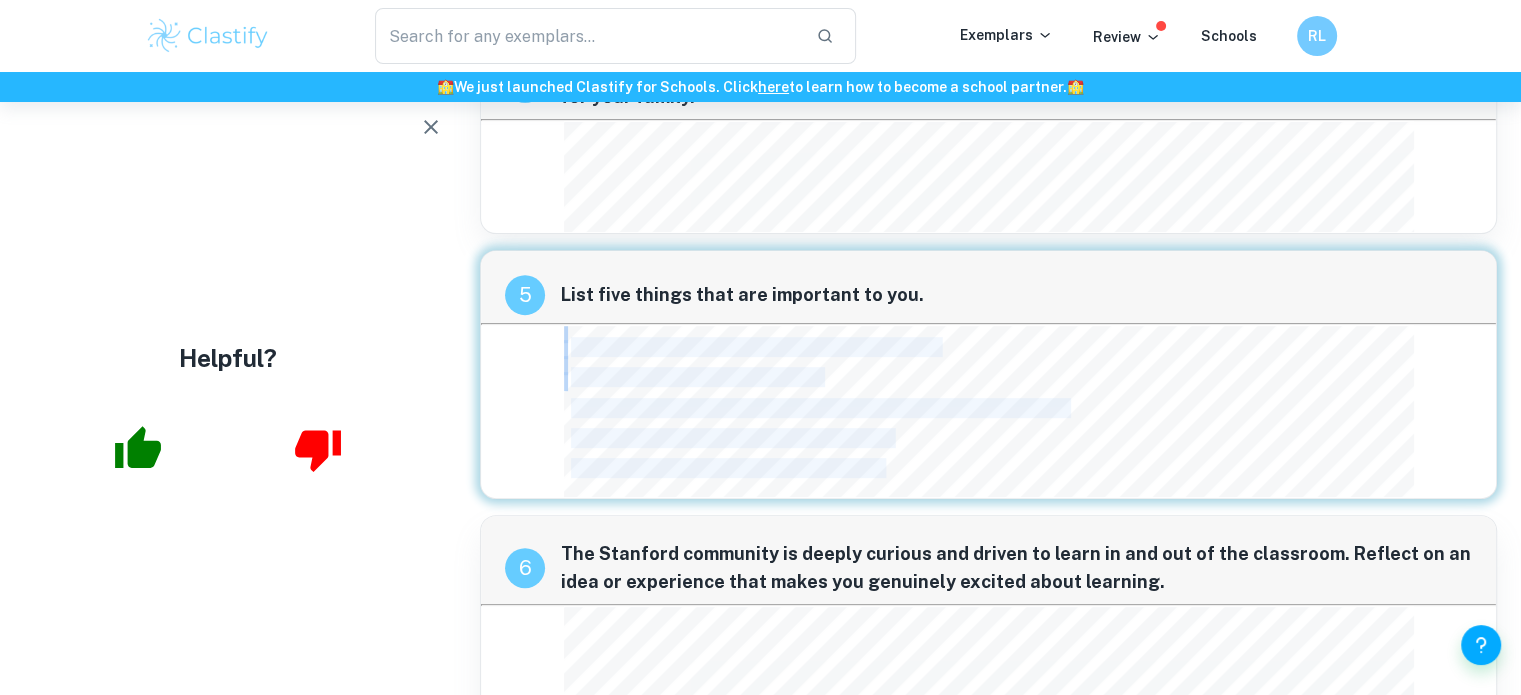 scroll, scrollTop: 681, scrollLeft: 0, axis: vertical 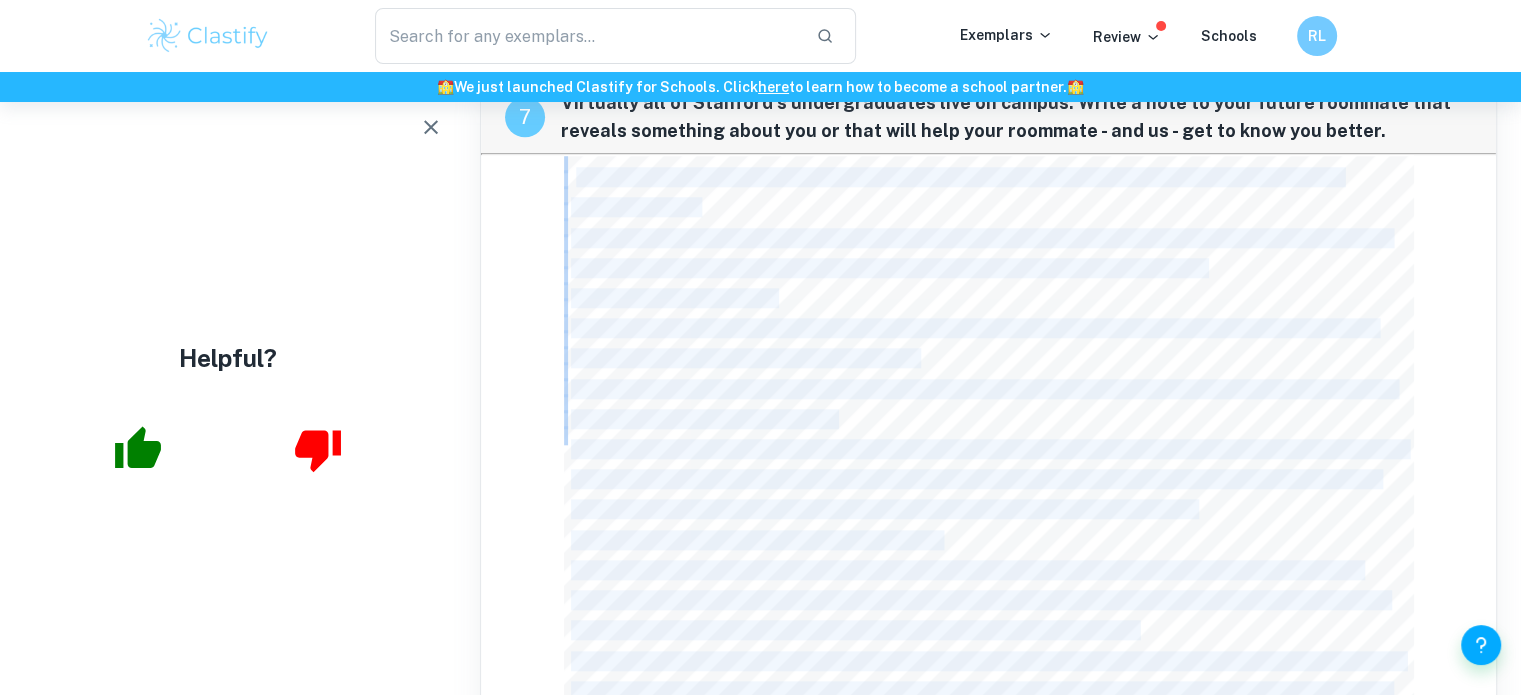 click on "I won’t be able to hide my weird forever, so here goes… I'm the kind of person who finds joy in the unconventional. Take my childhood Saturdays, for instance. They were less about the hustle of the farmer's market and more about the joy of discovering how to not properly eat summer strawberries: In WHOLE, leaves and all. Weird, right? But that's me, always curious, always questioning the “why not” in life's small moments. (FYI: strawberry leaves actually taste good) I've carried this trait of embracing the unconventional into my passion for bassoon and fencing as well. I rarely find others who can relate. Indeed, everyone I know tends to follow more conventional, popular sports. My closest friends, who seem to know every single football and basketball player alive, couldn’t tell you a single thing about fencing. They have legitimately asked me if my fencing blades are sharp enough to kill. They’re not. This isn’t medieval times, after all. up for sharing new experiences." at bounding box center (989, 453) 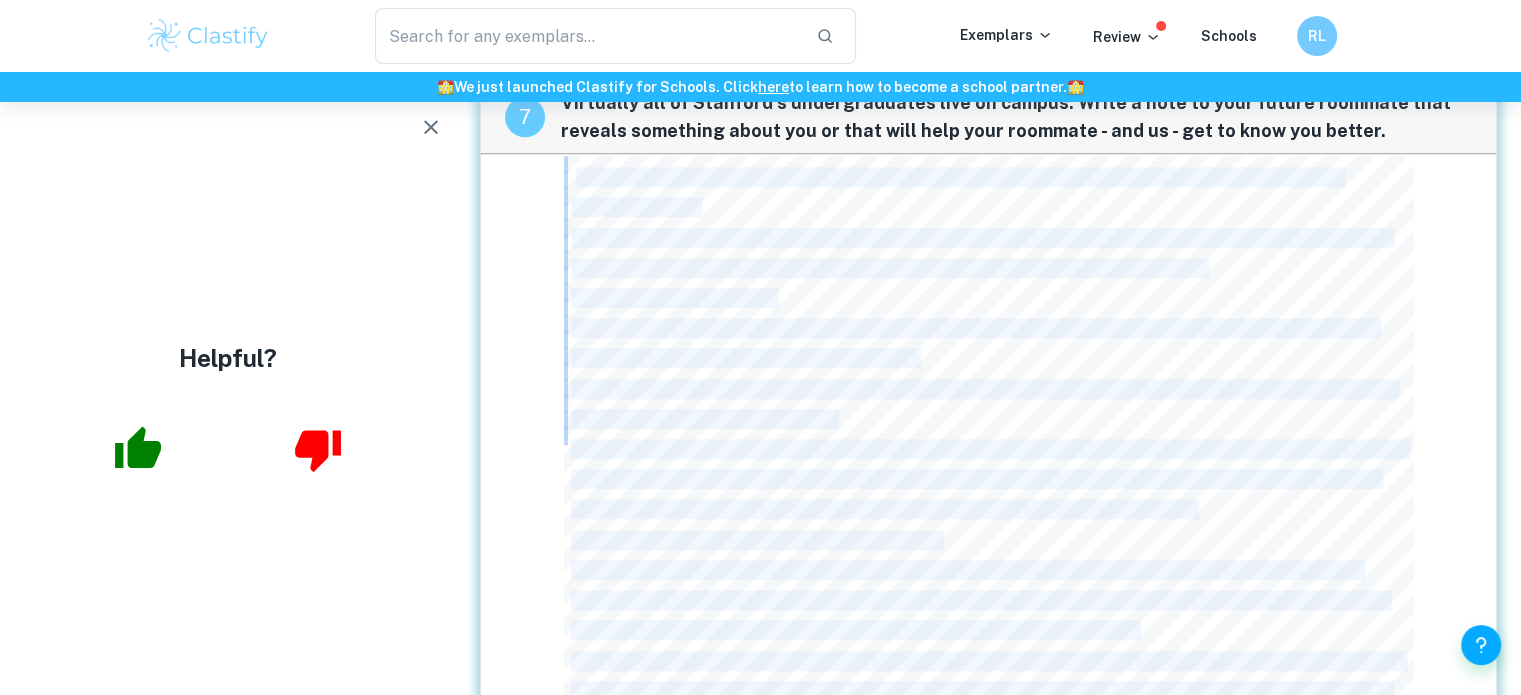 scroll, scrollTop: 1836, scrollLeft: 0, axis: vertical 